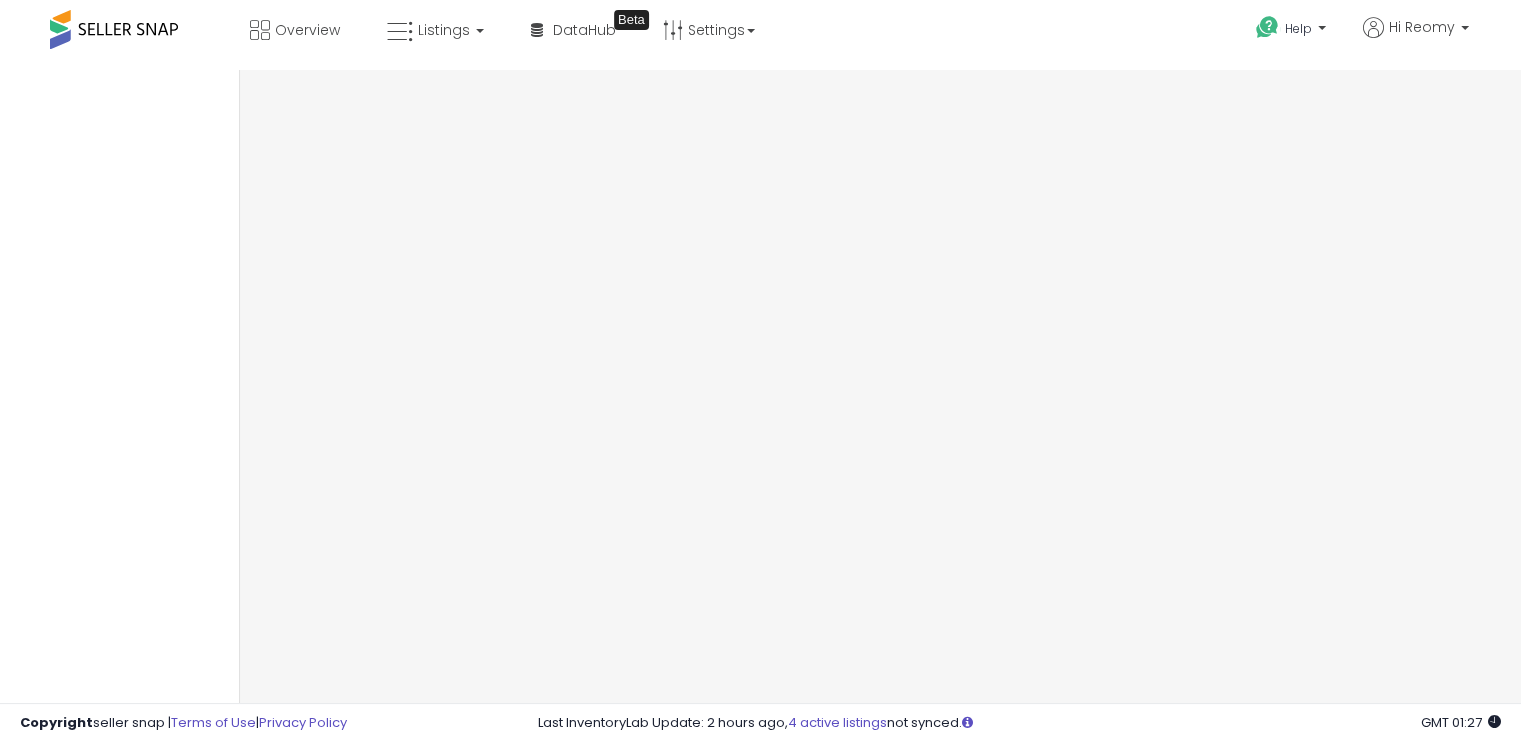 scroll, scrollTop: 0, scrollLeft: 0, axis: both 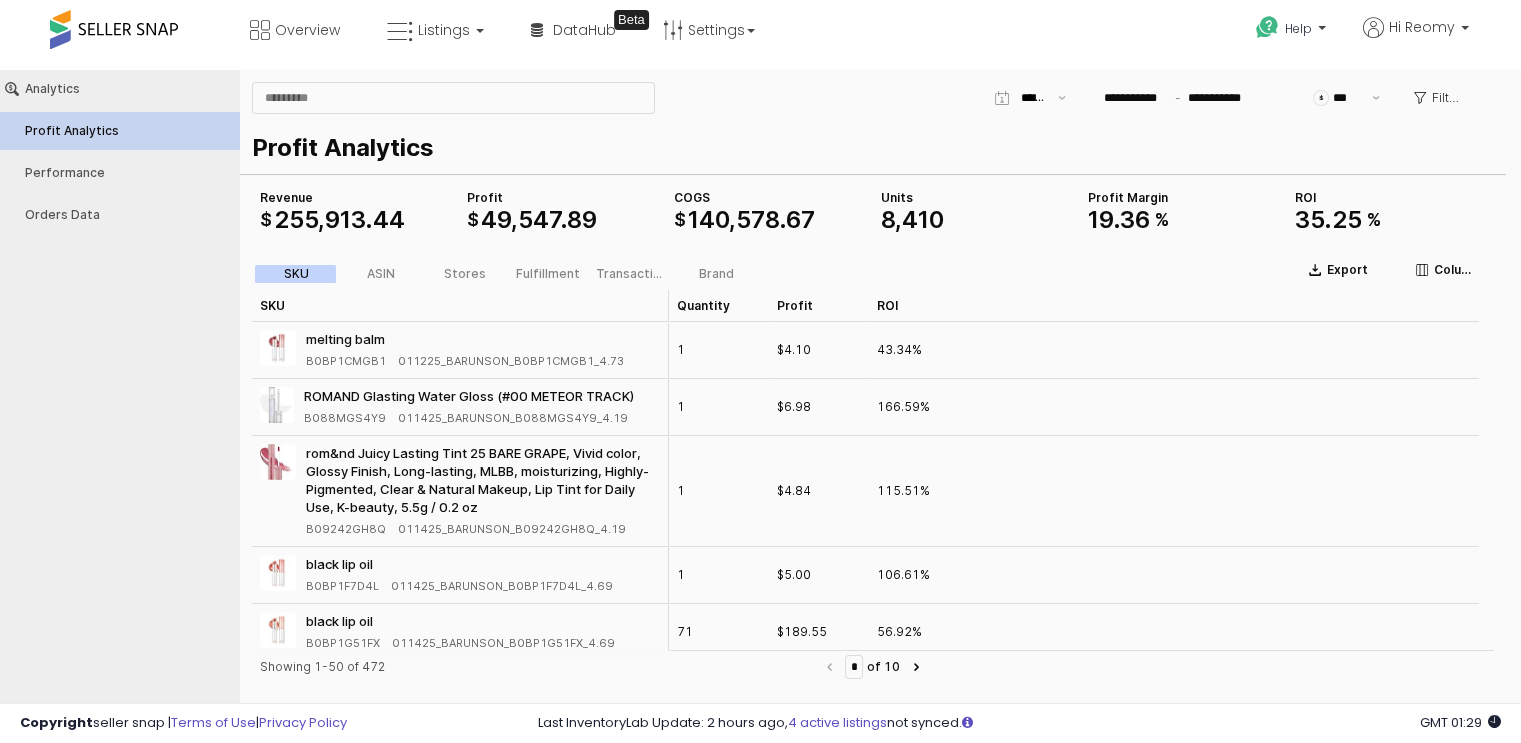 click on "Analytics Profit Analytics Performance Orders Data" at bounding box center [119, 397] 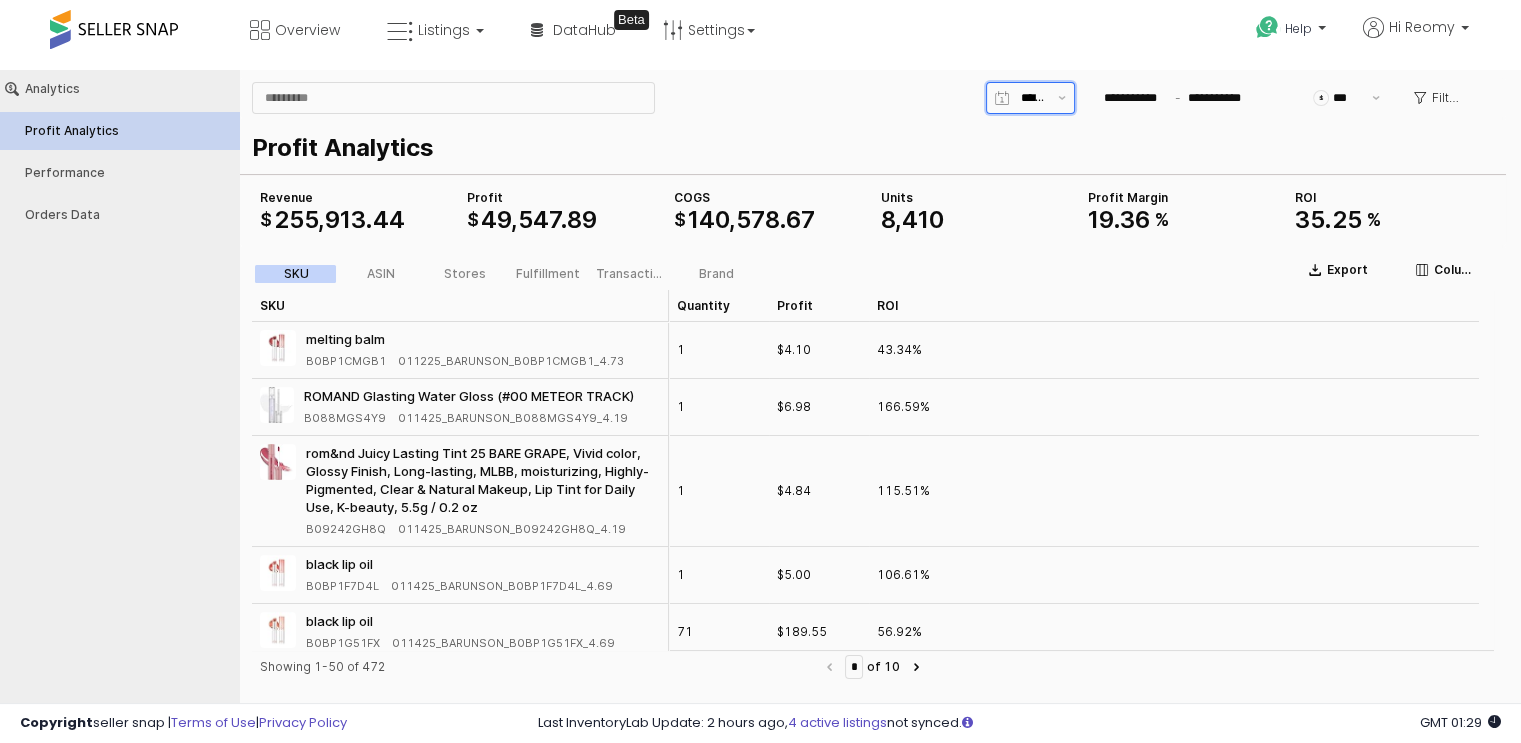 click at bounding box center [1029, 98] 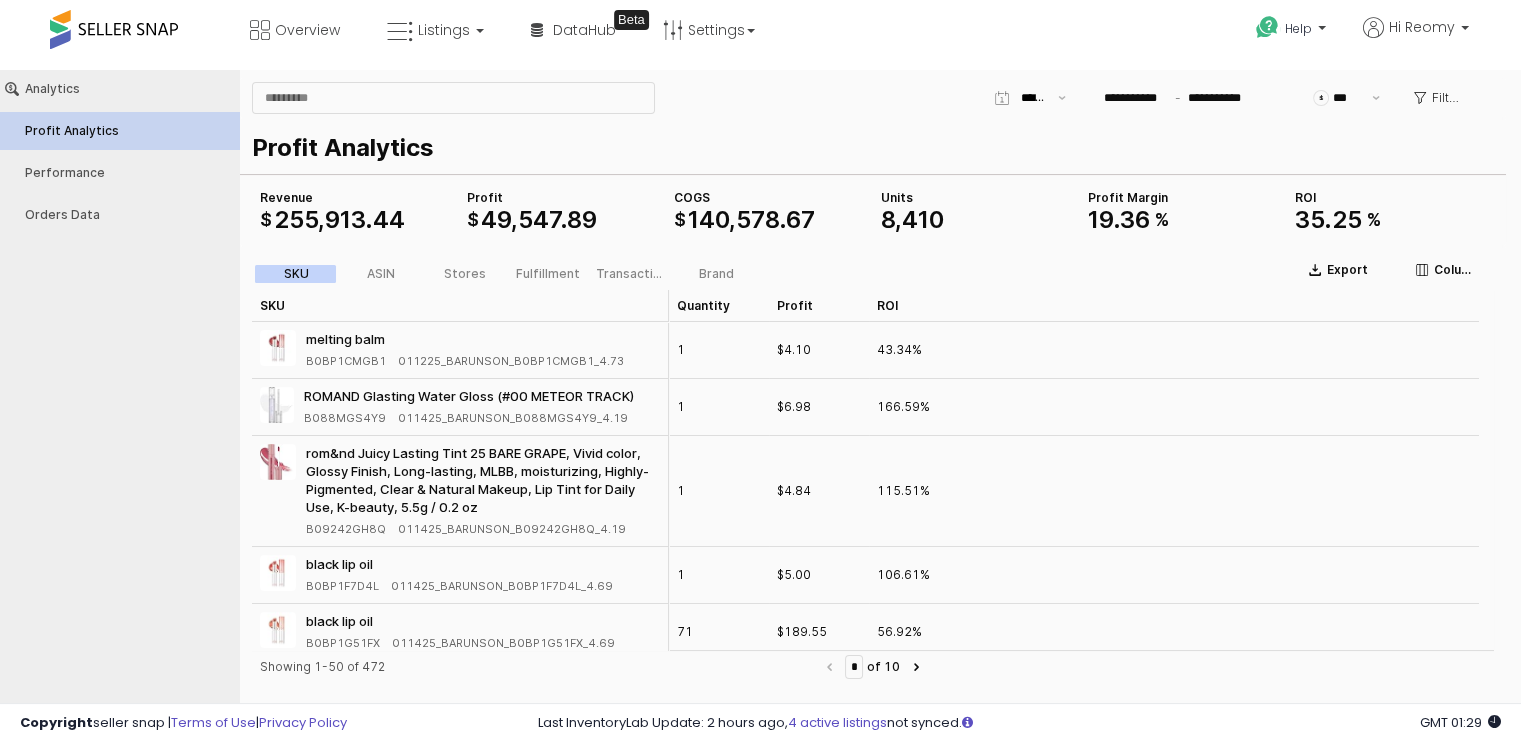 click on "Profit Analytics" at bounding box center (869, 148) 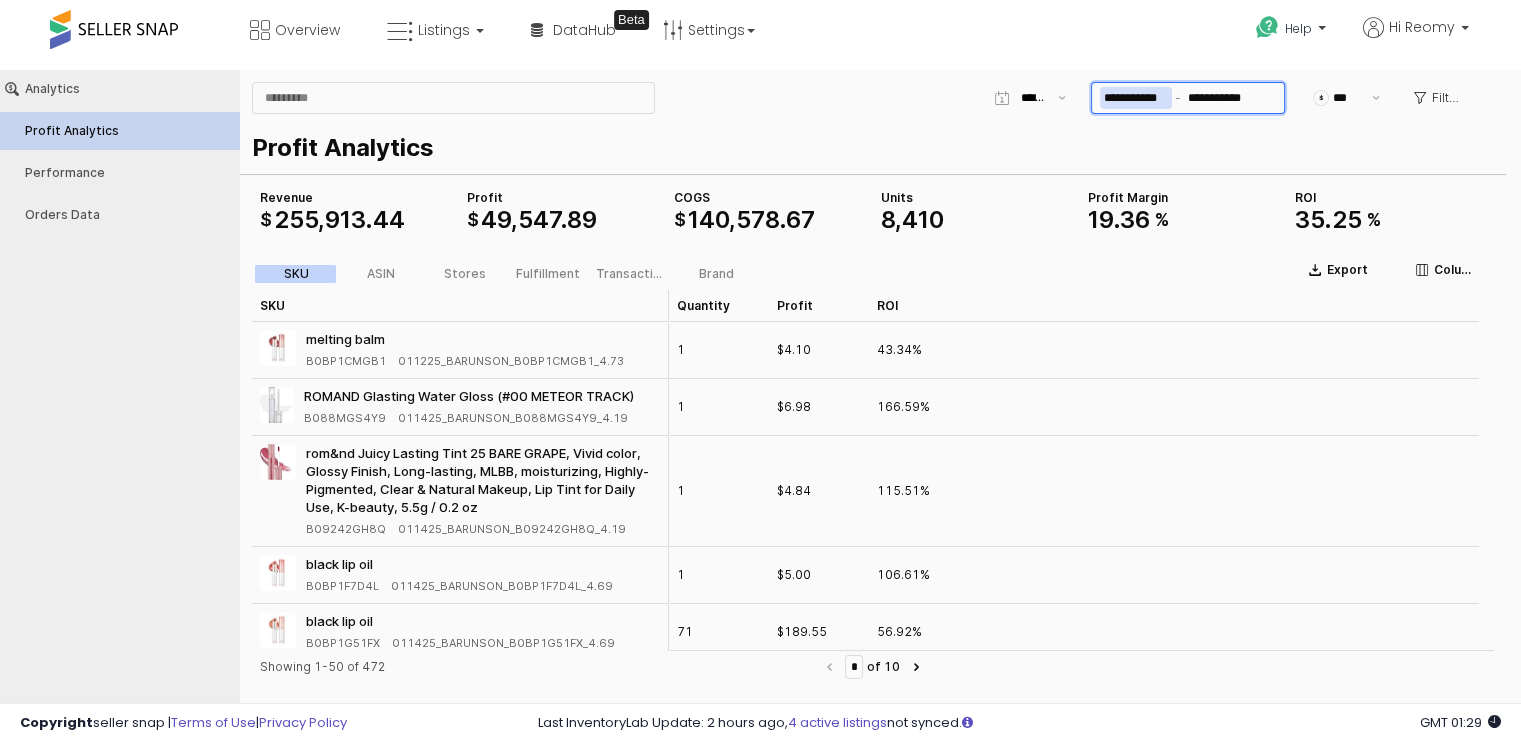 click on "**********" at bounding box center (1136, 98) 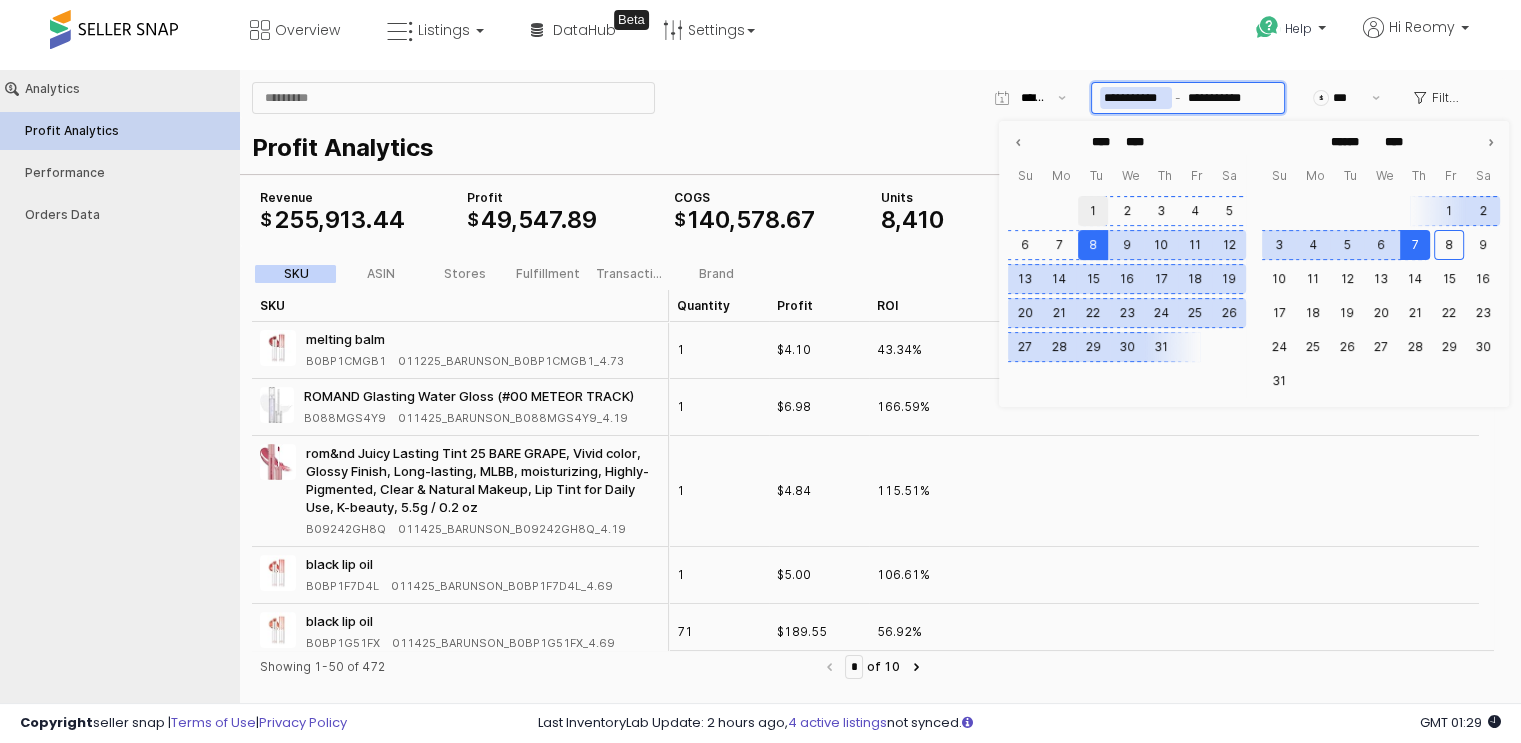 click on "1" at bounding box center (1093, 211) 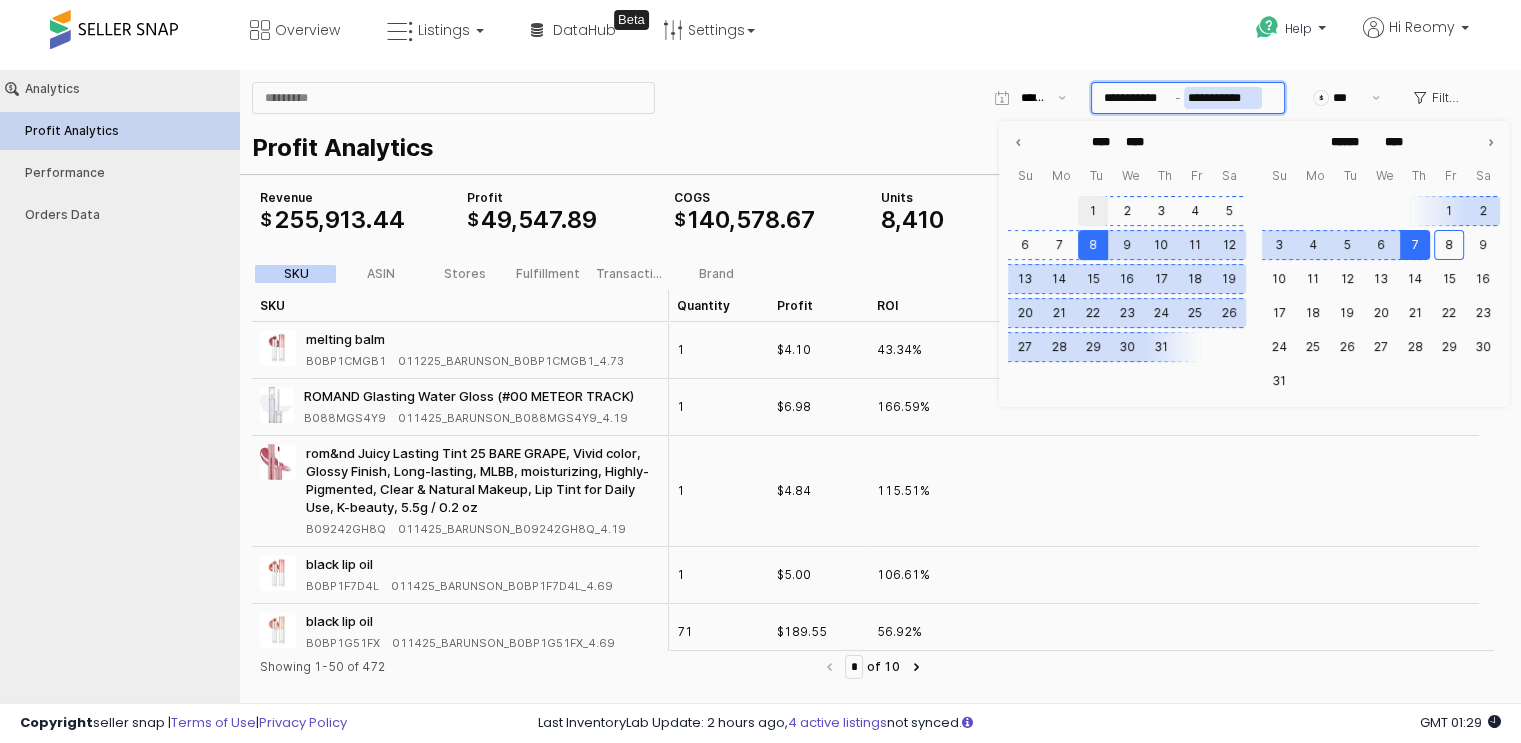 type on "**********" 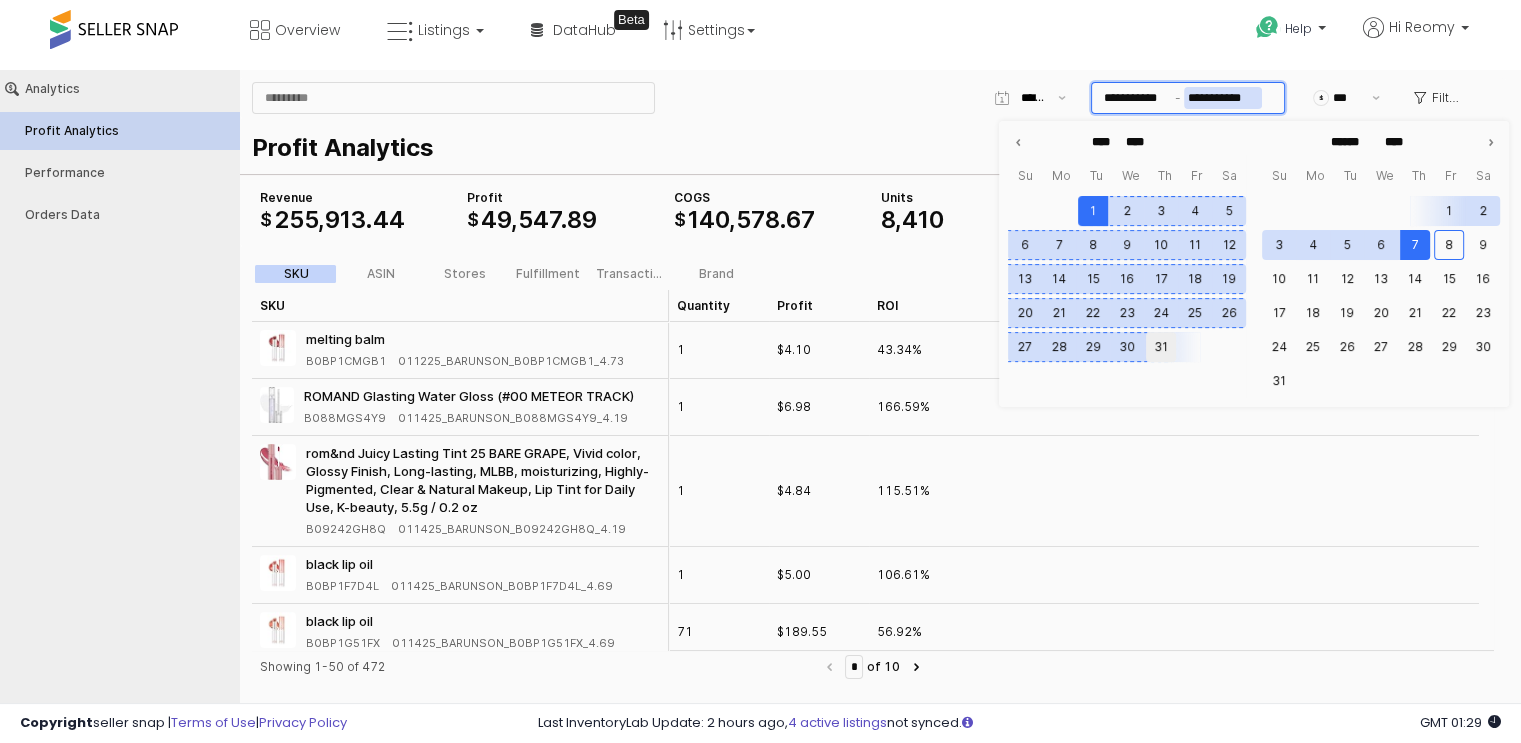 click on "31" at bounding box center [1161, 347] 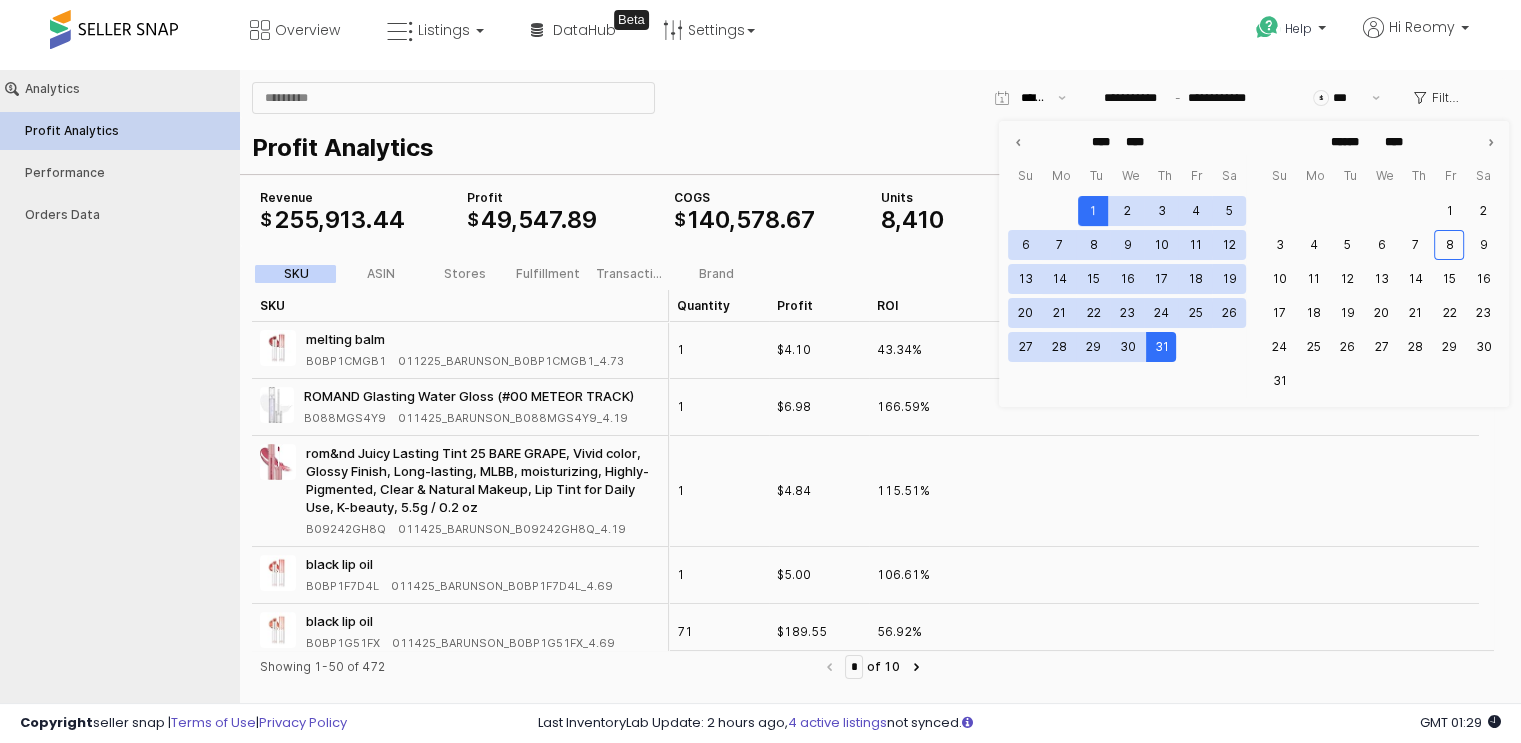 click on "**********" at bounding box center [873, 98] 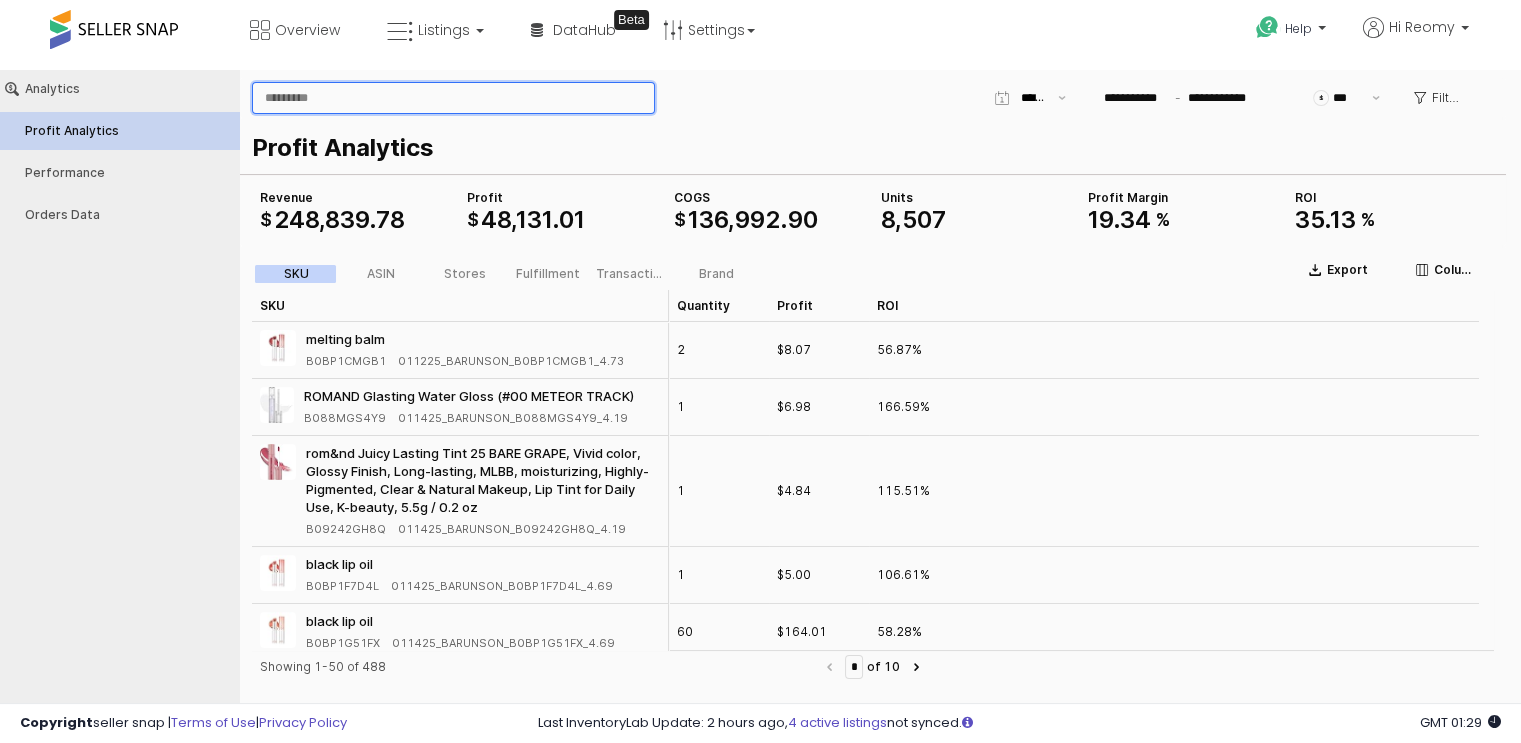 click at bounding box center (453, 98) 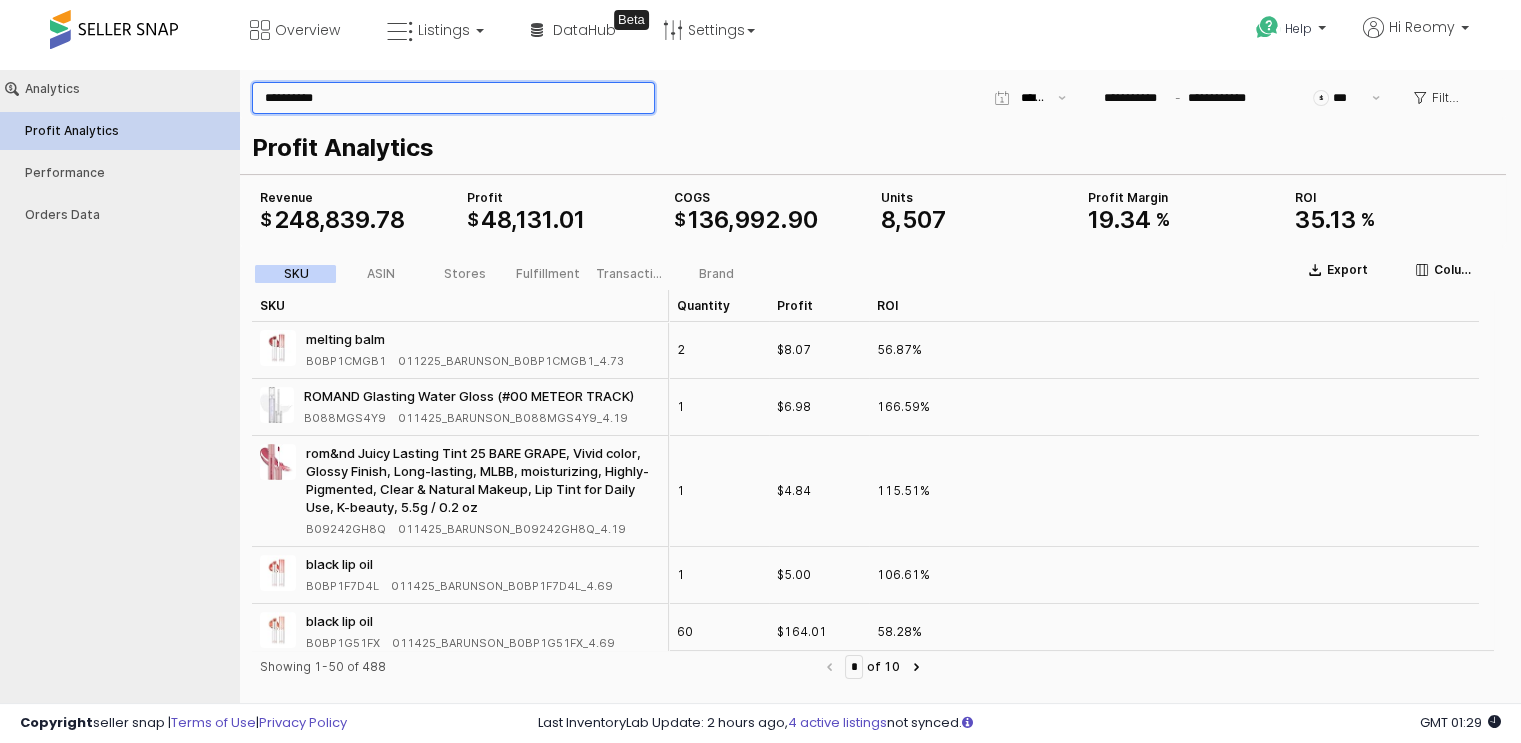 type on "**********" 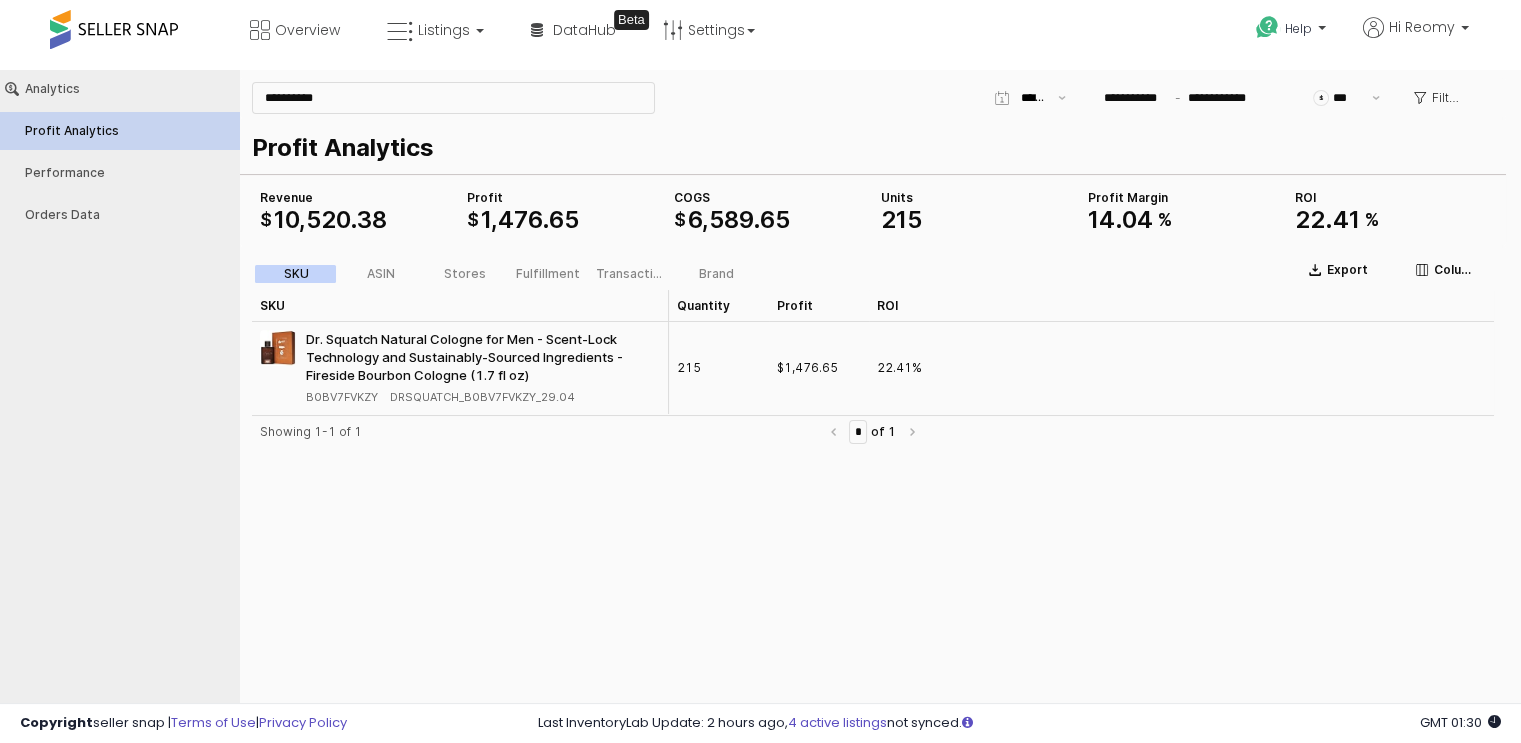 click on "Showing 1-1 of 1 * of 1" at bounding box center (873, 569) 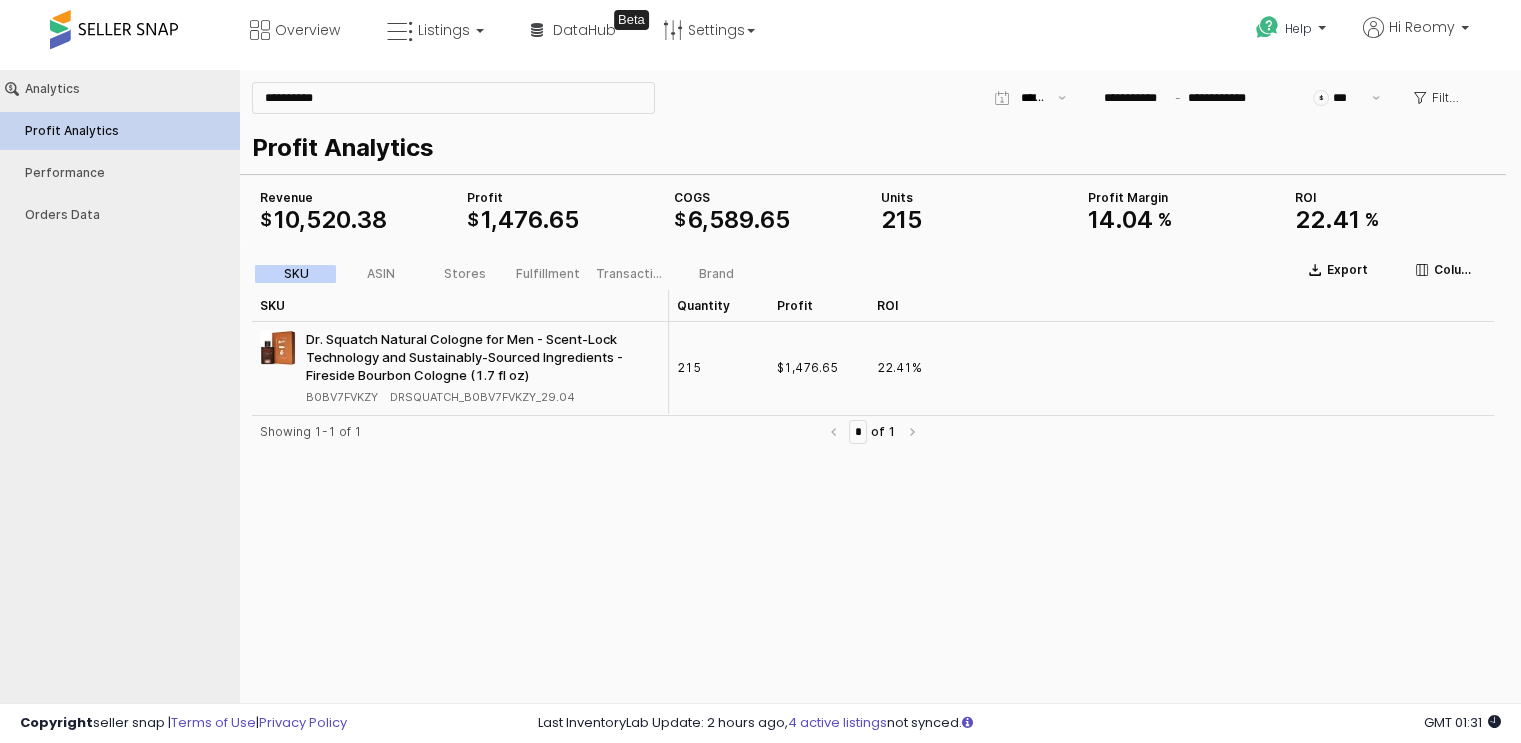 click on "Analytics Profit Analytics Performance Orders Data" at bounding box center [119, 397] 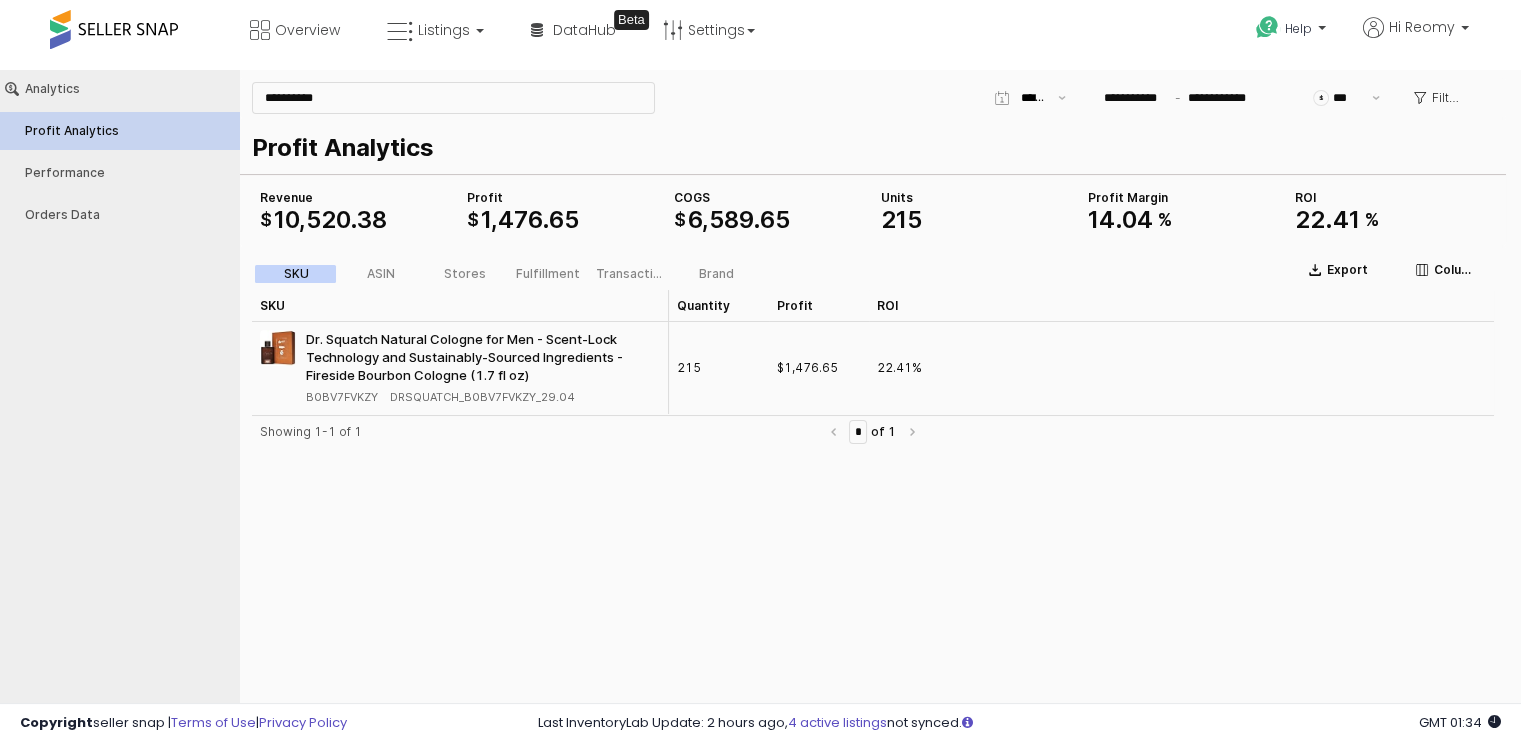 click on "Showing 1-1 of 1 * of 1" at bounding box center [873, 569] 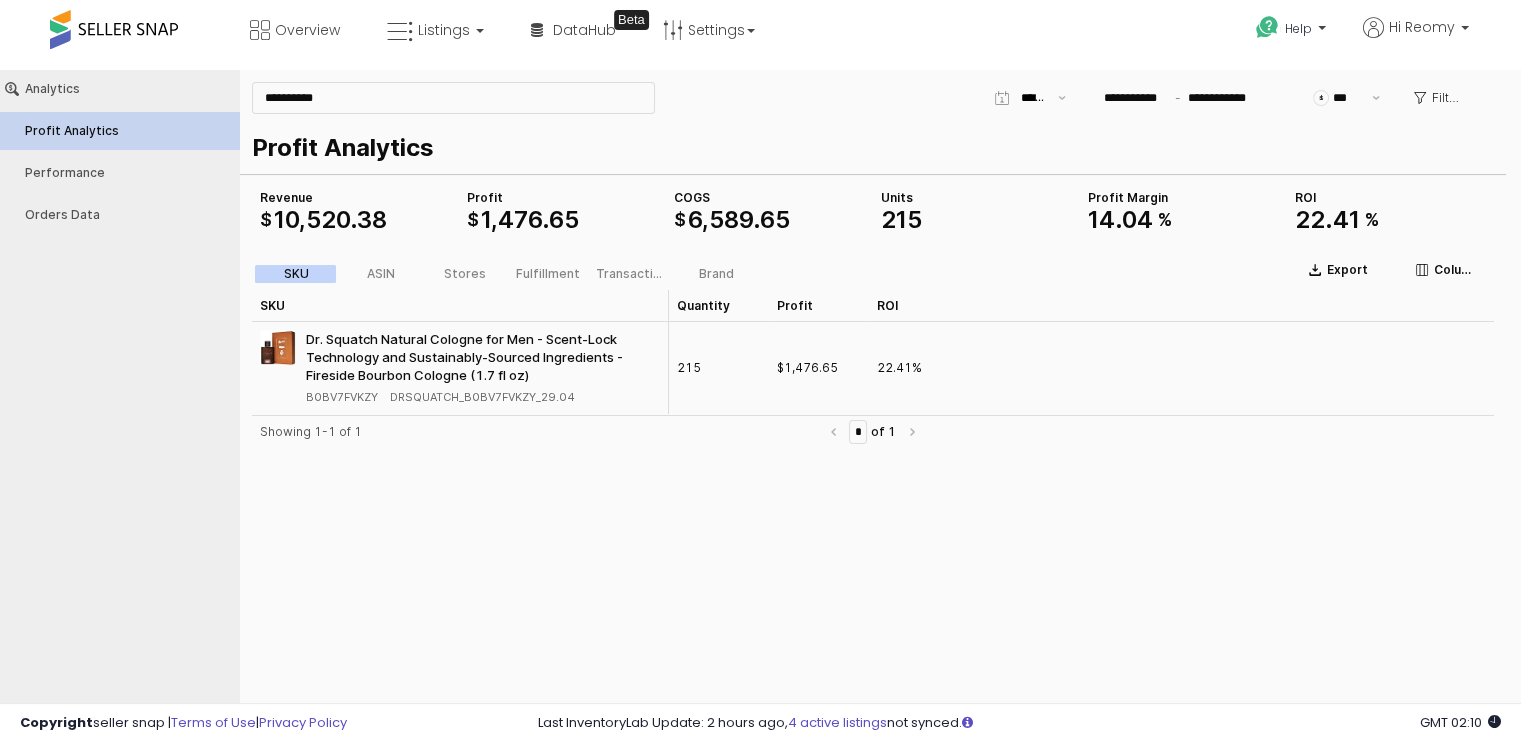 click on "Analytics Profit Analytics Performance Orders Data" at bounding box center [119, 397] 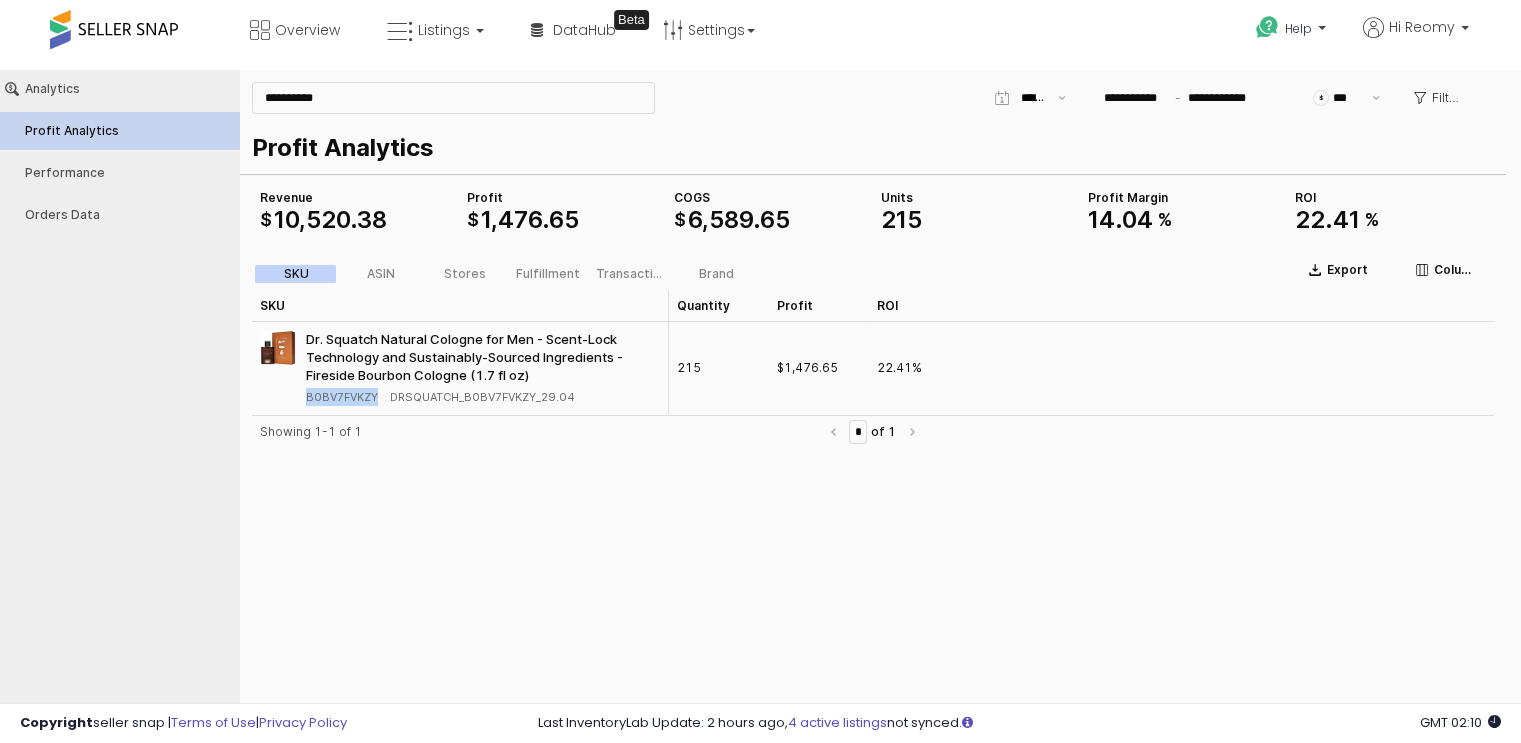click on "B0BV7FVKZY" at bounding box center [342, 397] 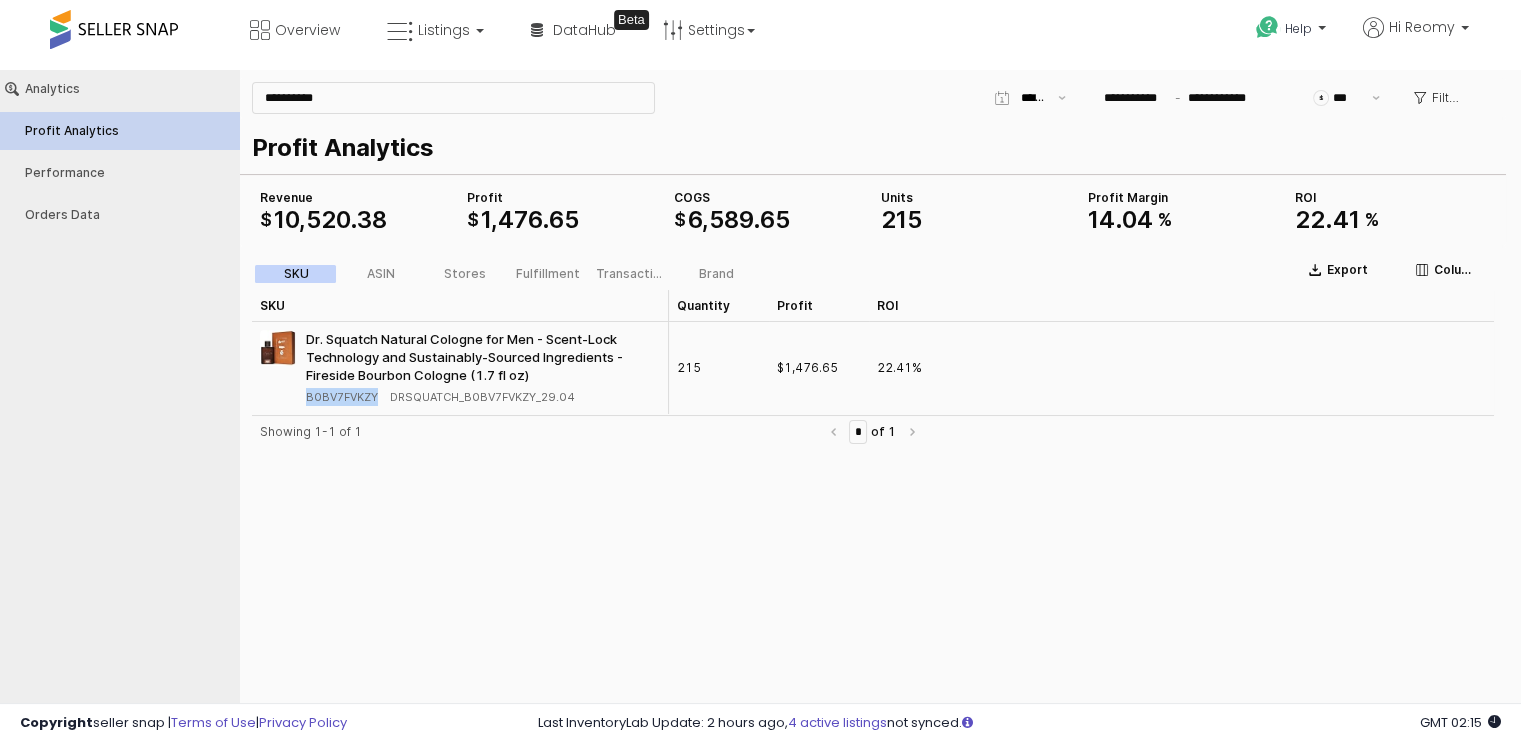 click on "Analytics Profit Analytics Performance Orders Data" at bounding box center [119, 397] 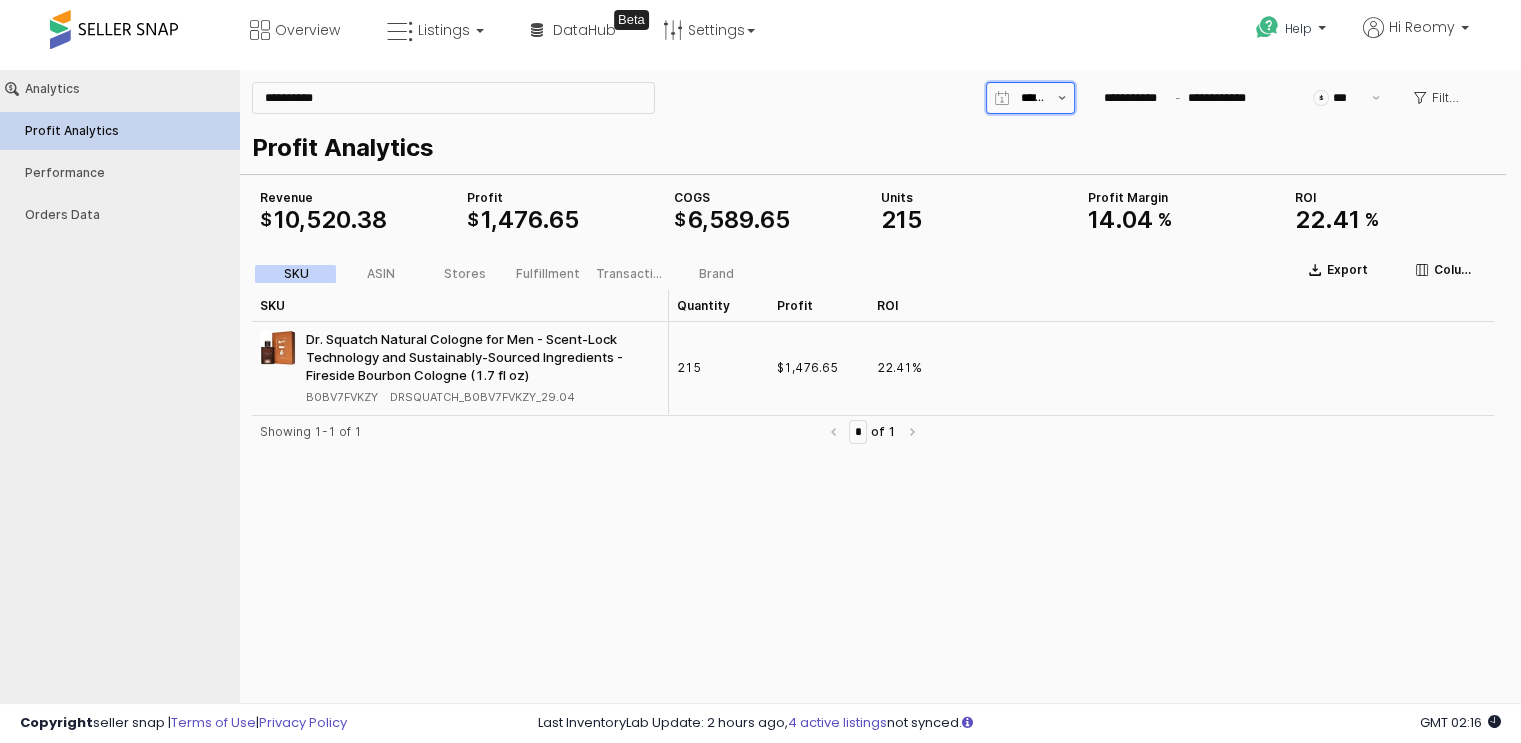 click 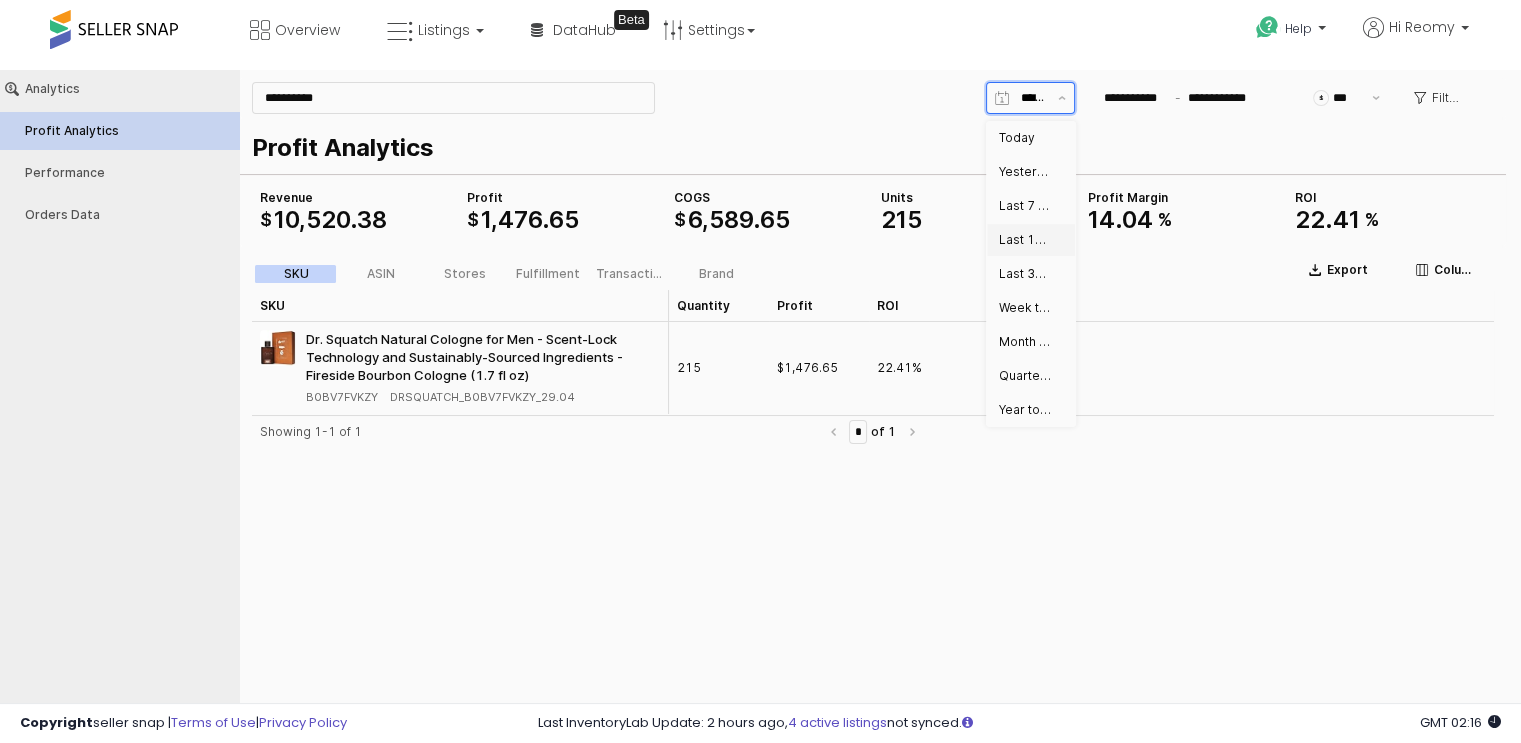 click on "Last 15 days" at bounding box center (1025, 240) 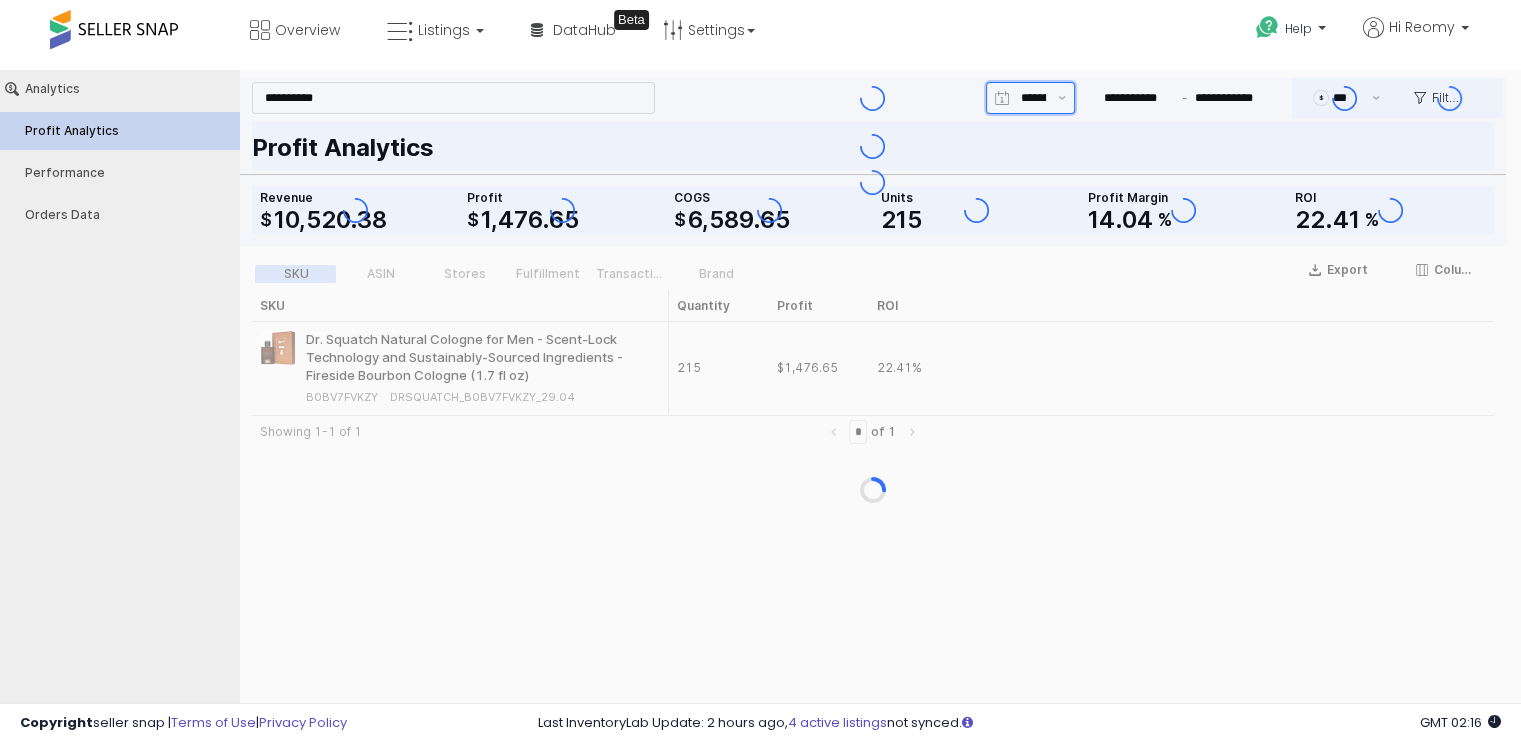 type on "**********" 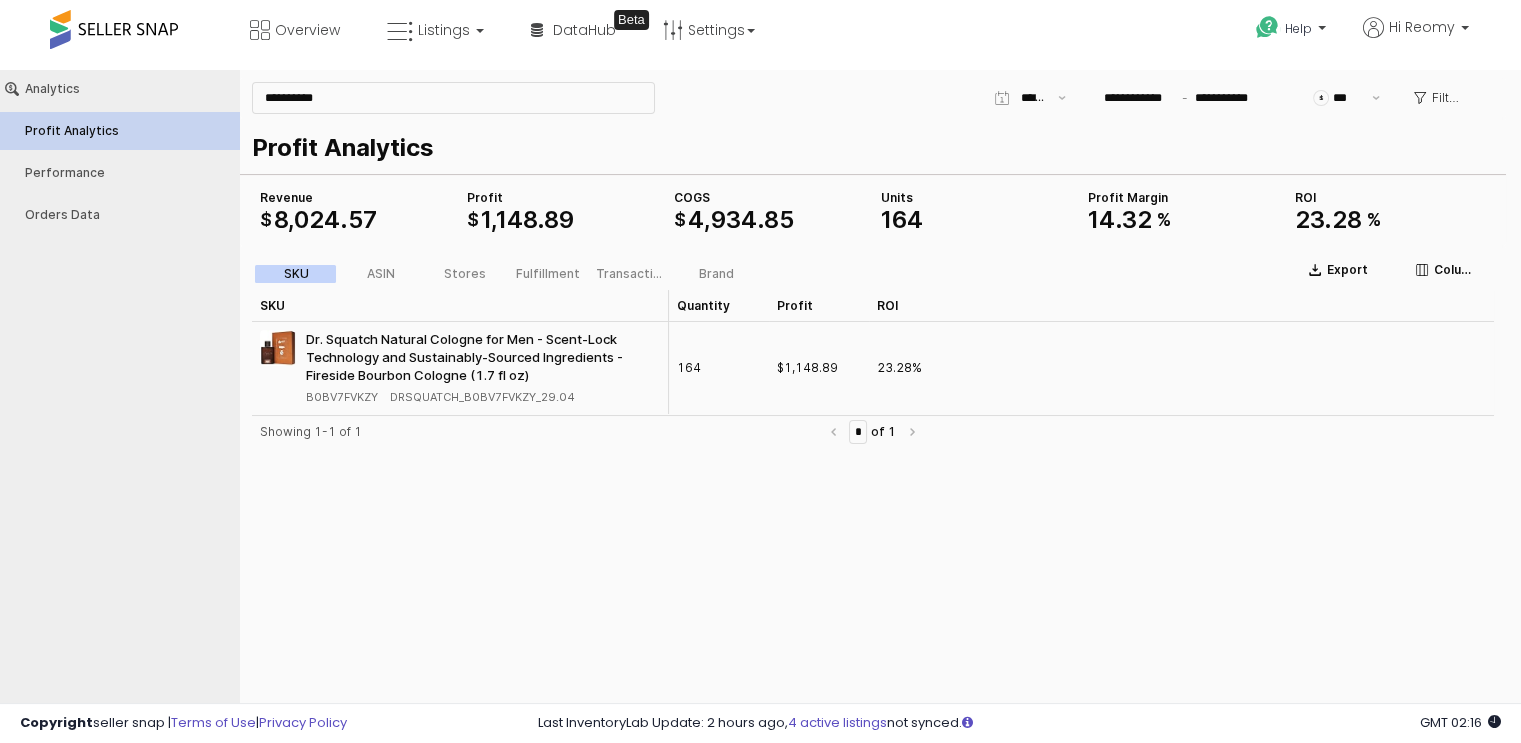 click on "B0BV7FVKZY" at bounding box center [342, 397] 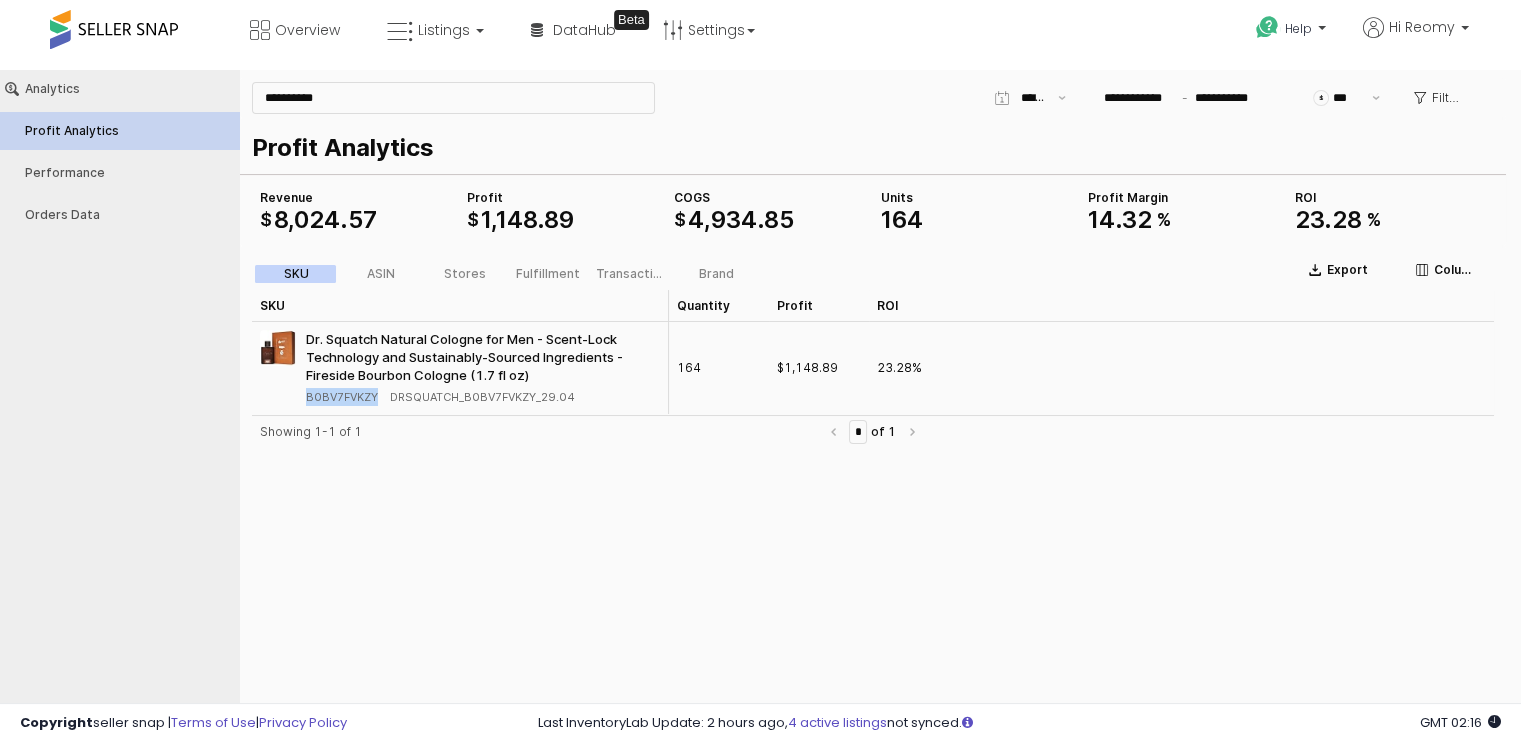 click on "B0BV7FVKZY" at bounding box center (342, 397) 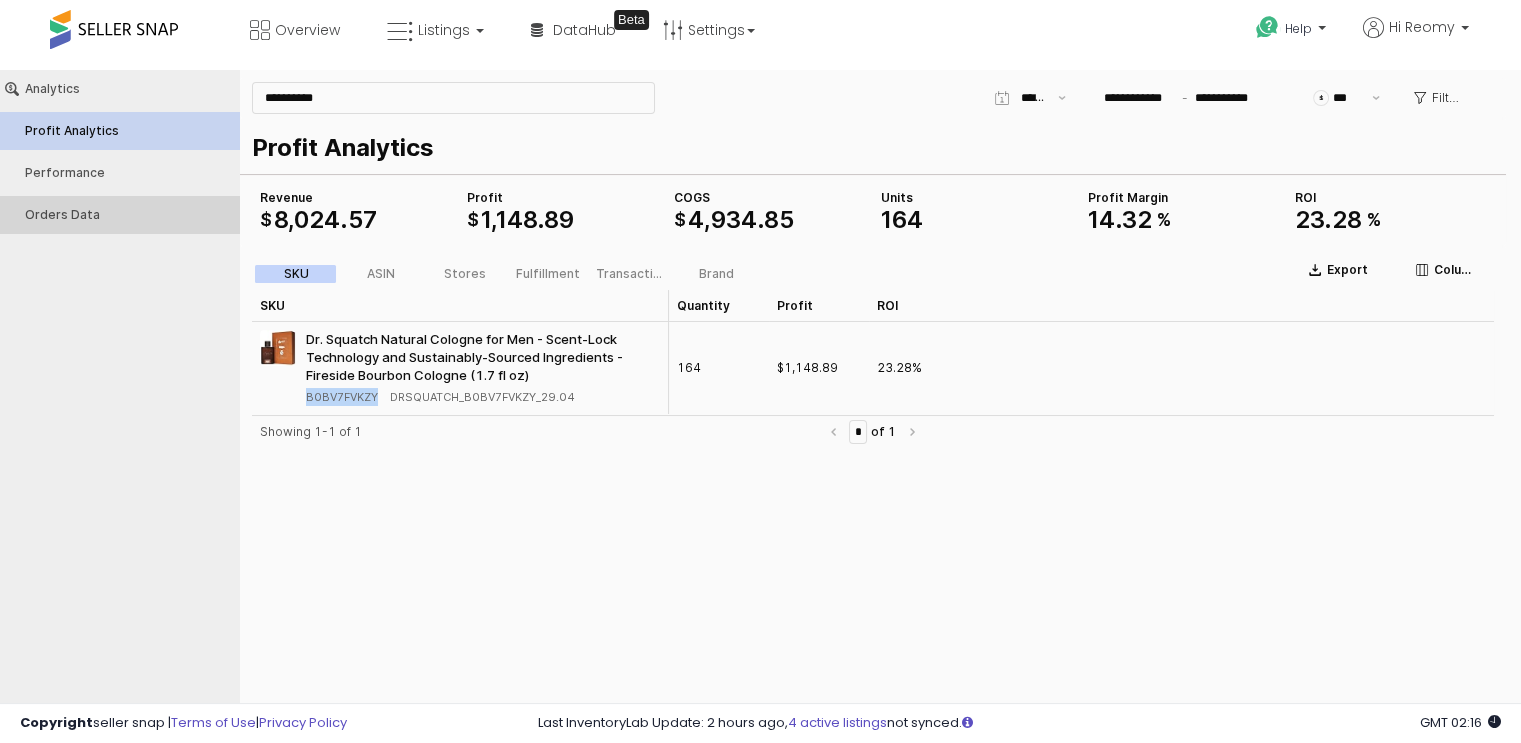 click on "Orders Data" at bounding box center (119, 215) 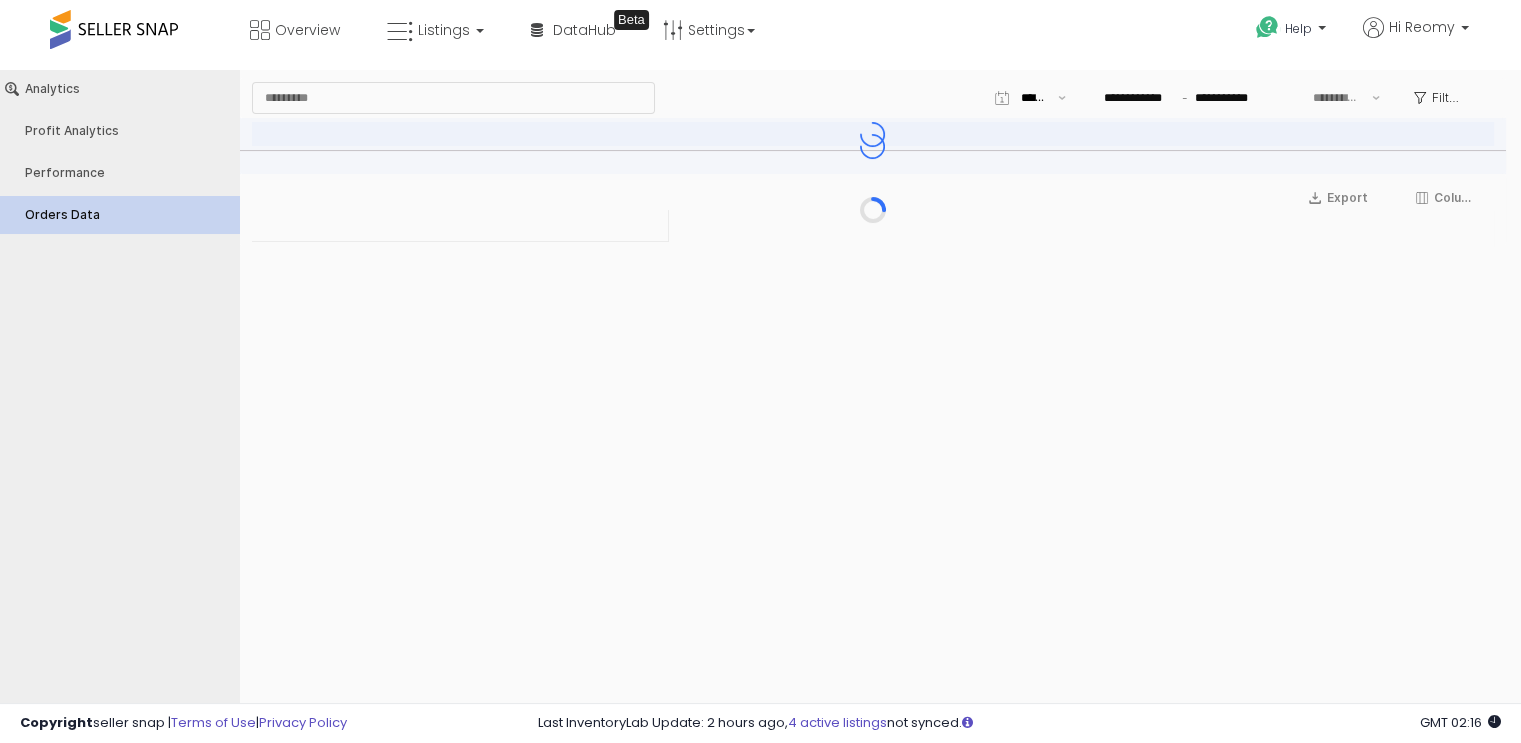 type on "***" 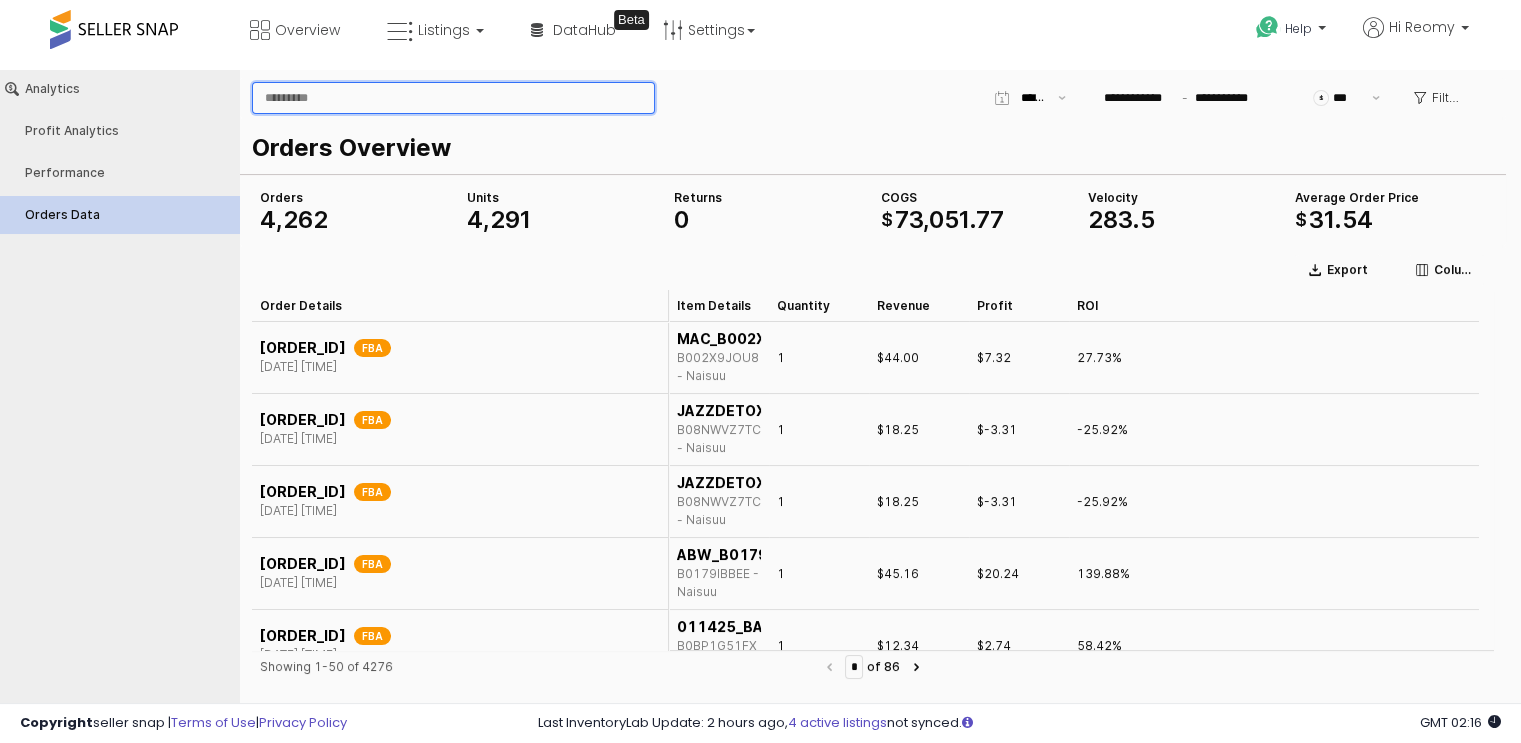 click at bounding box center (453, 98) 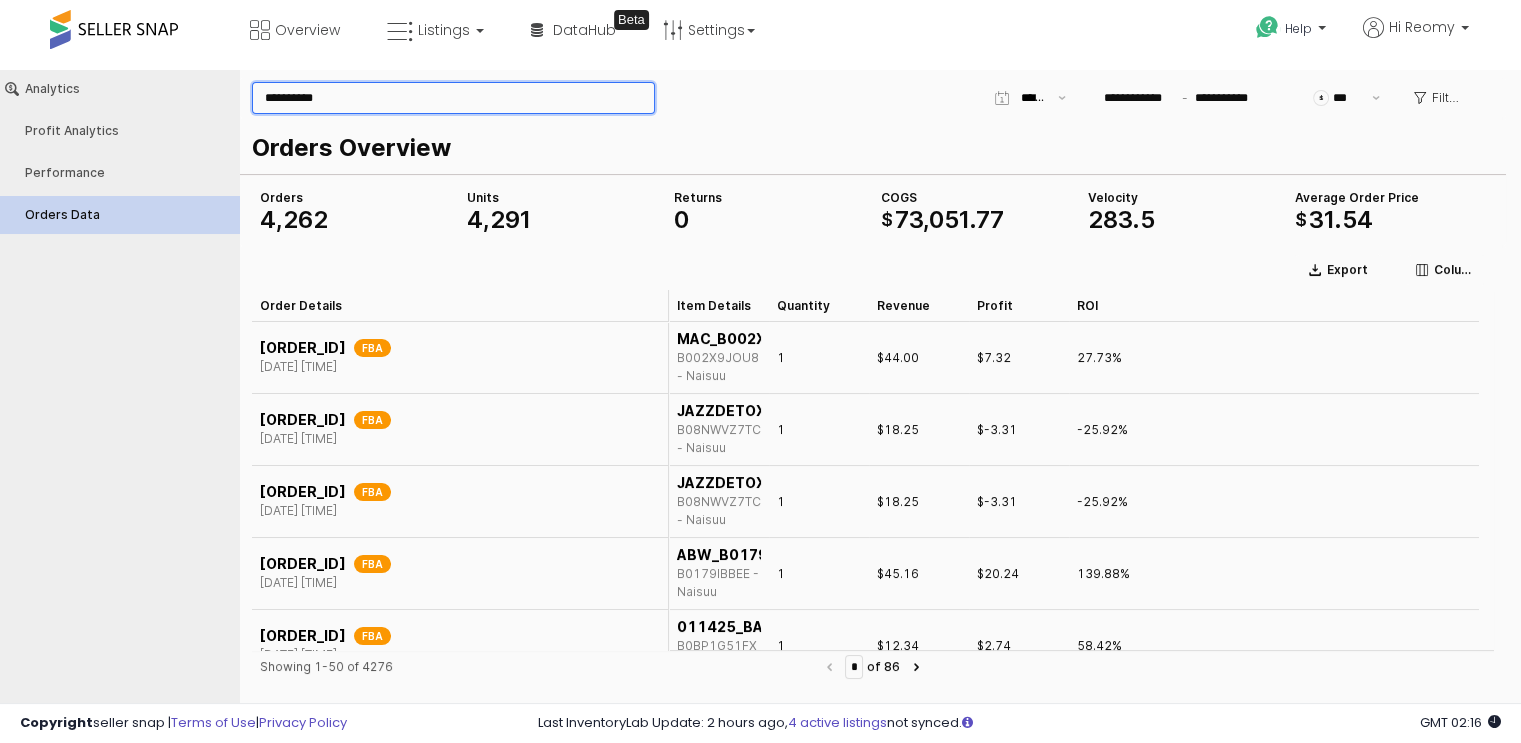 type on "**********" 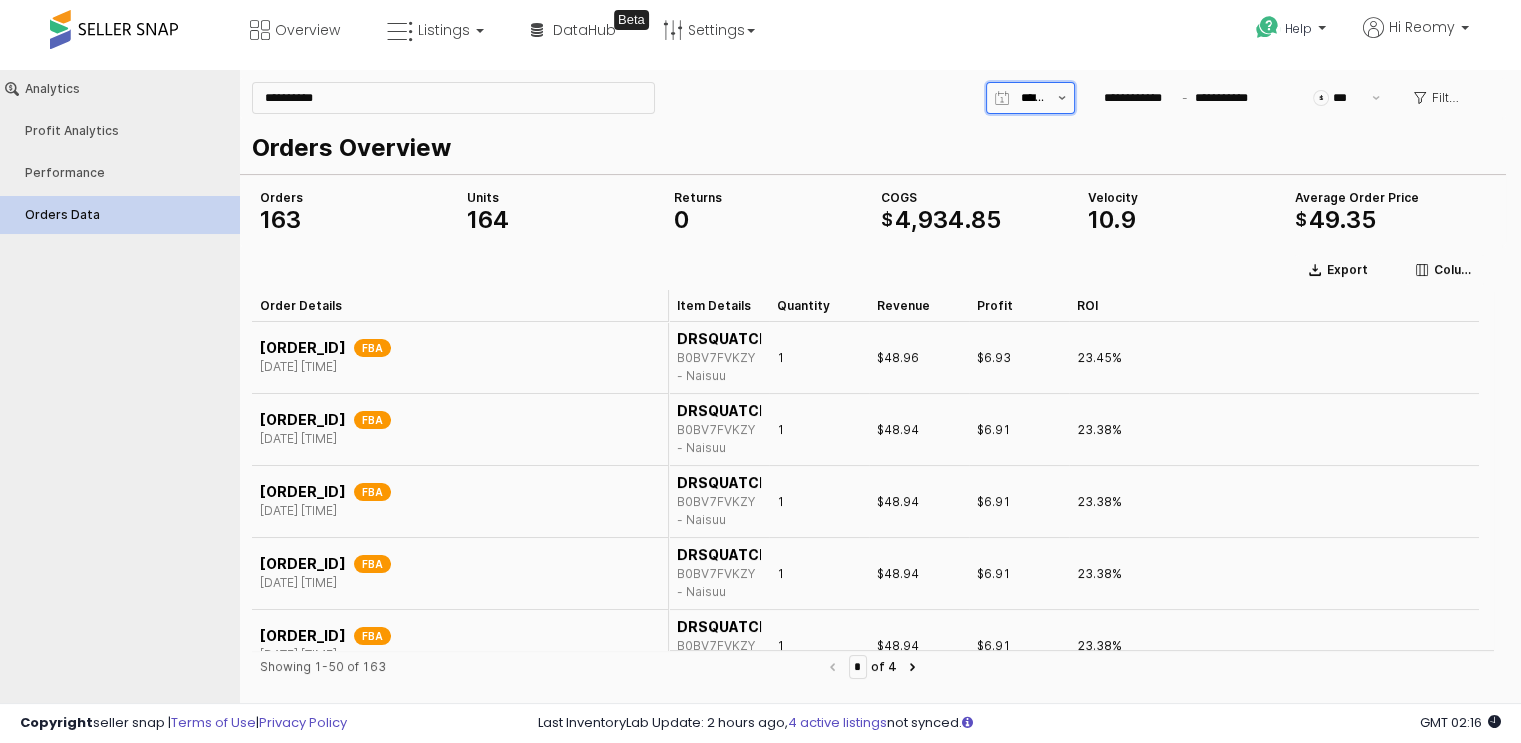 click at bounding box center [1062, 98] 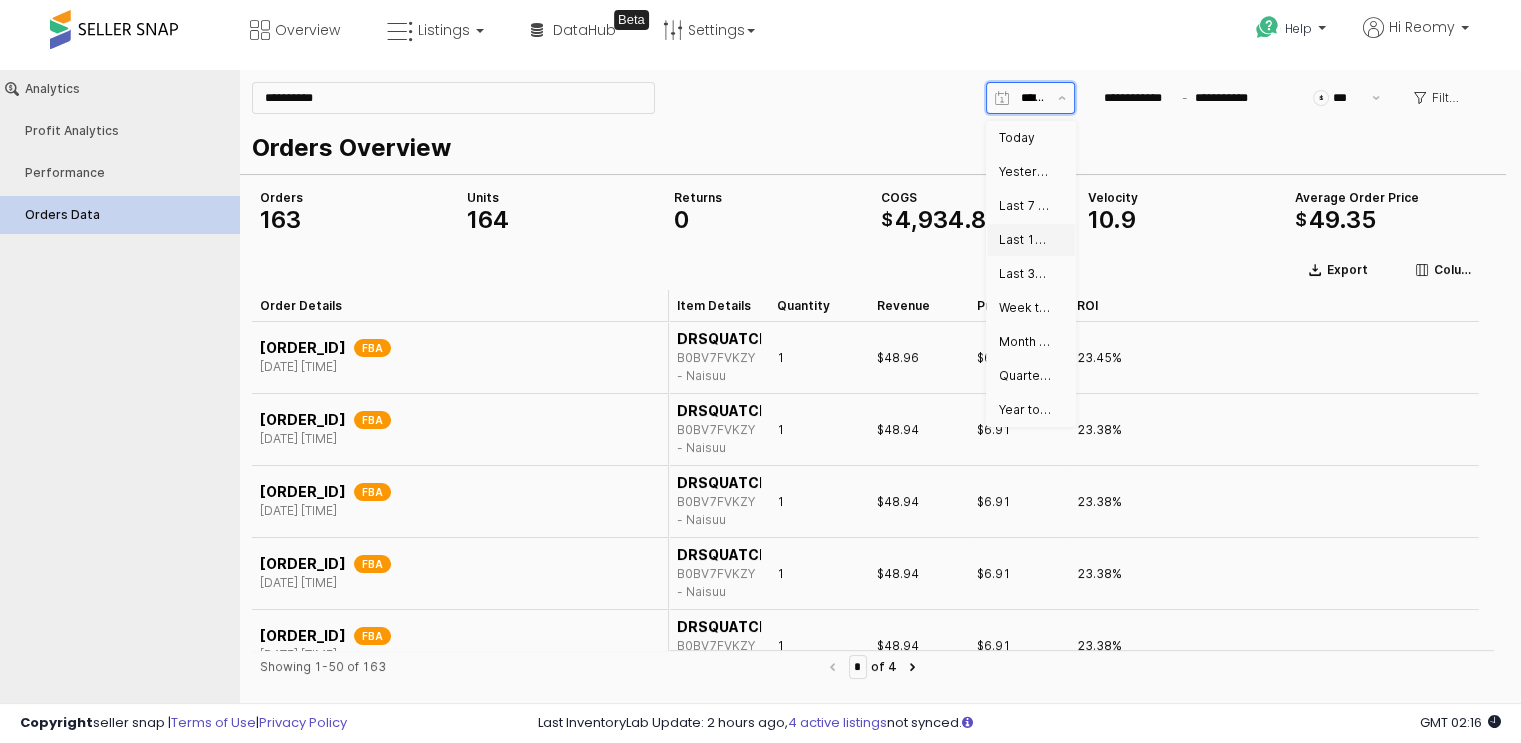 click on "Last 15 days" at bounding box center (1025, 240) 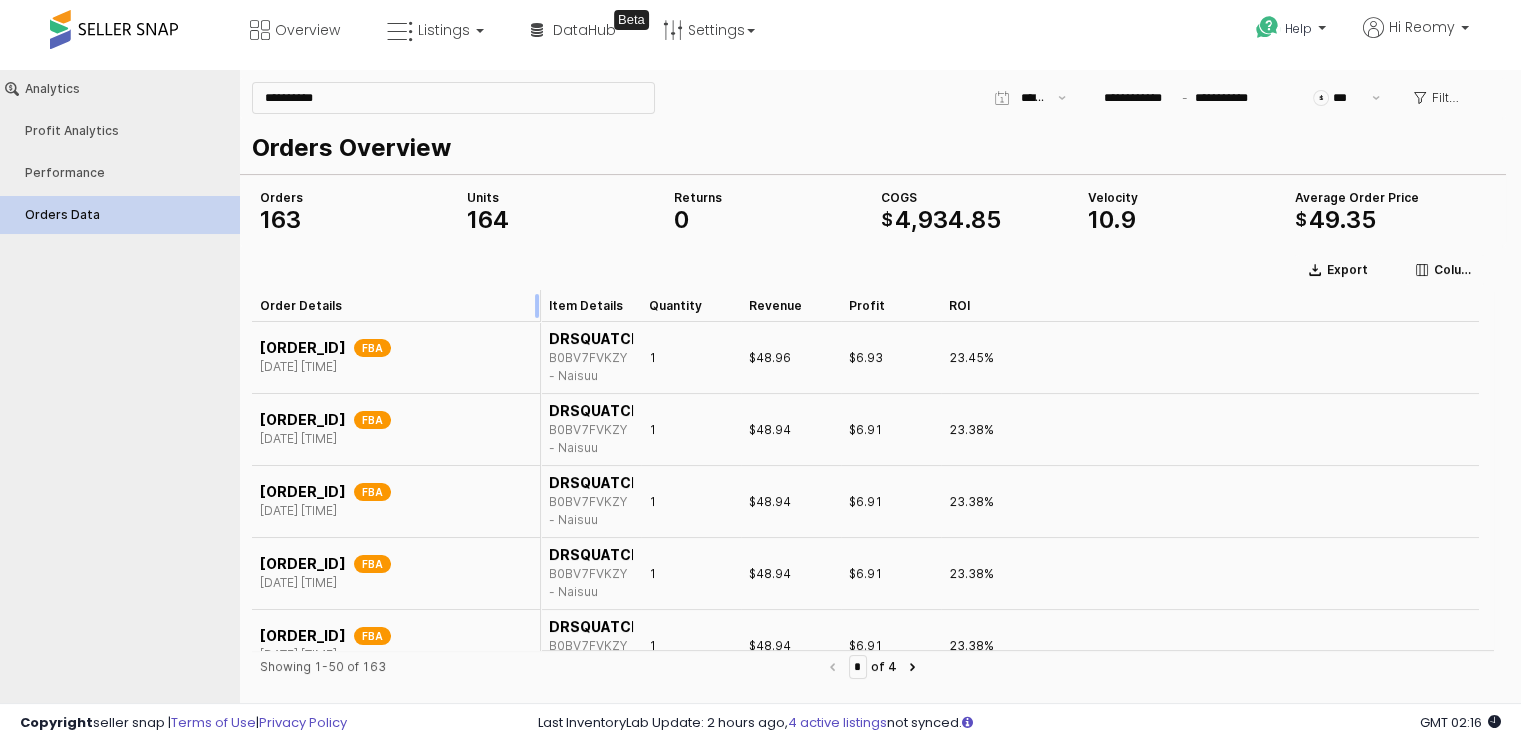 drag, startPoint x: 668, startPoint y: 306, endPoint x: 540, endPoint y: 295, distance: 128.47179 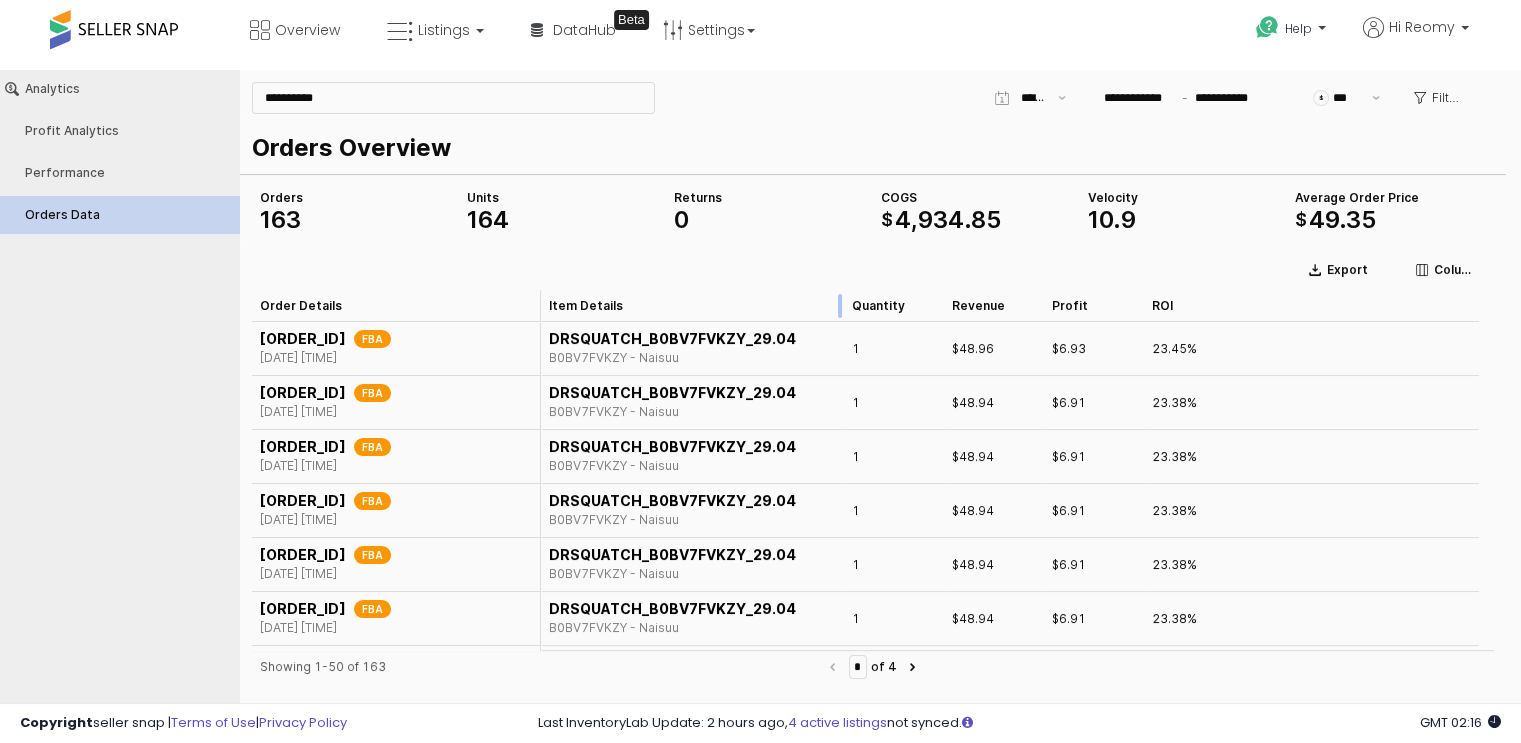 drag, startPoint x: 641, startPoint y: 308, endPoint x: 844, endPoint y: 311, distance: 203.02217 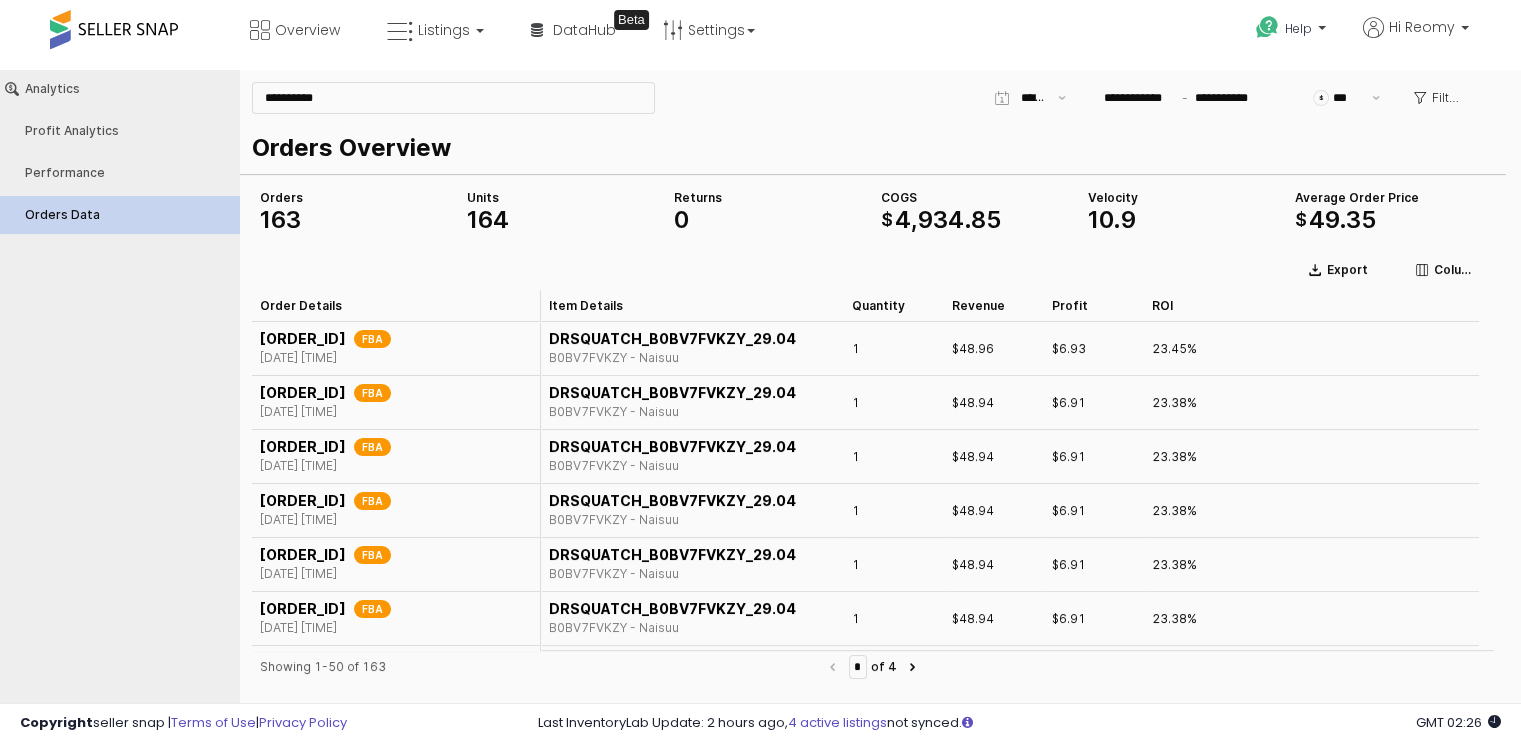 click on "Analytics Profit Analytics Performance Orders Data" at bounding box center (119, 397) 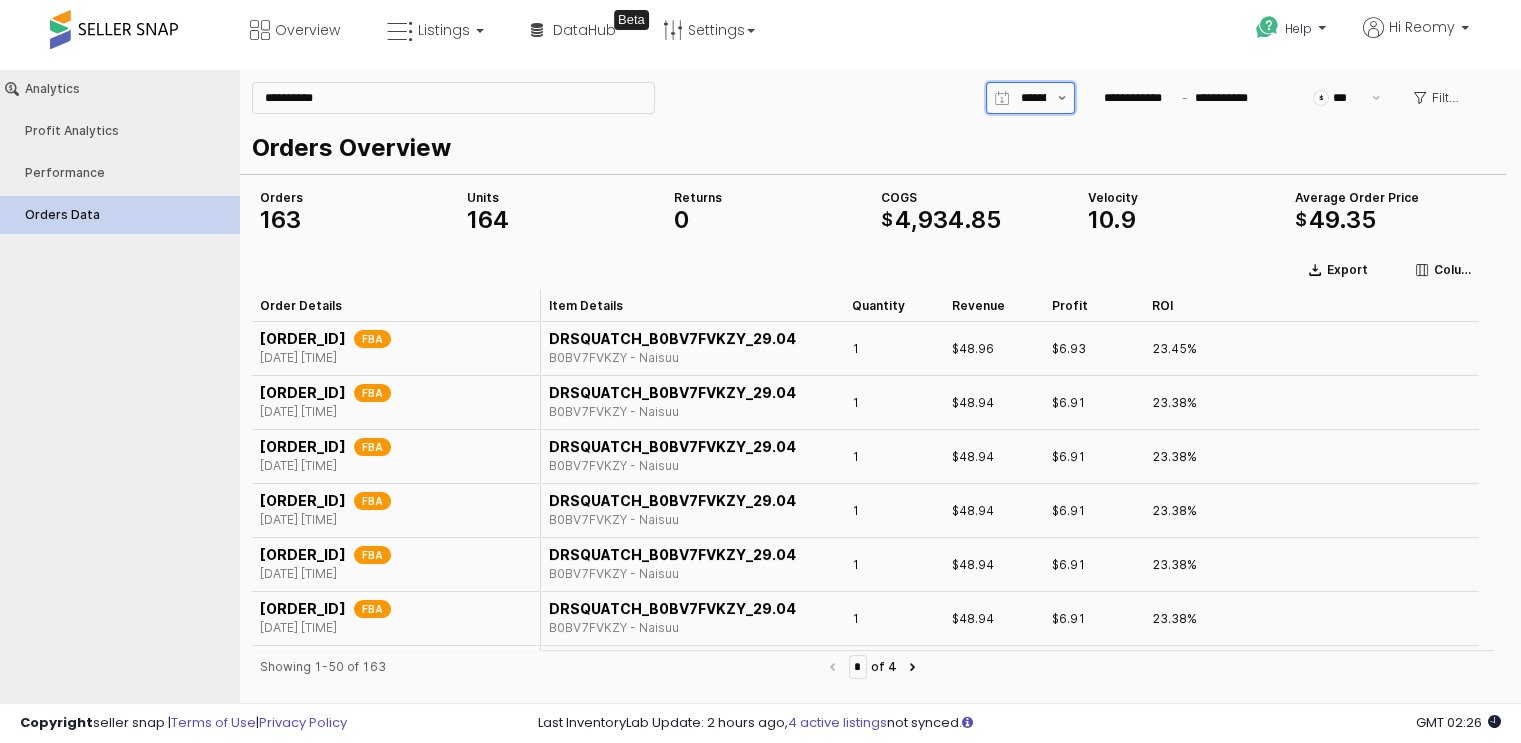 scroll, scrollTop: 0, scrollLeft: 51, axis: horizontal 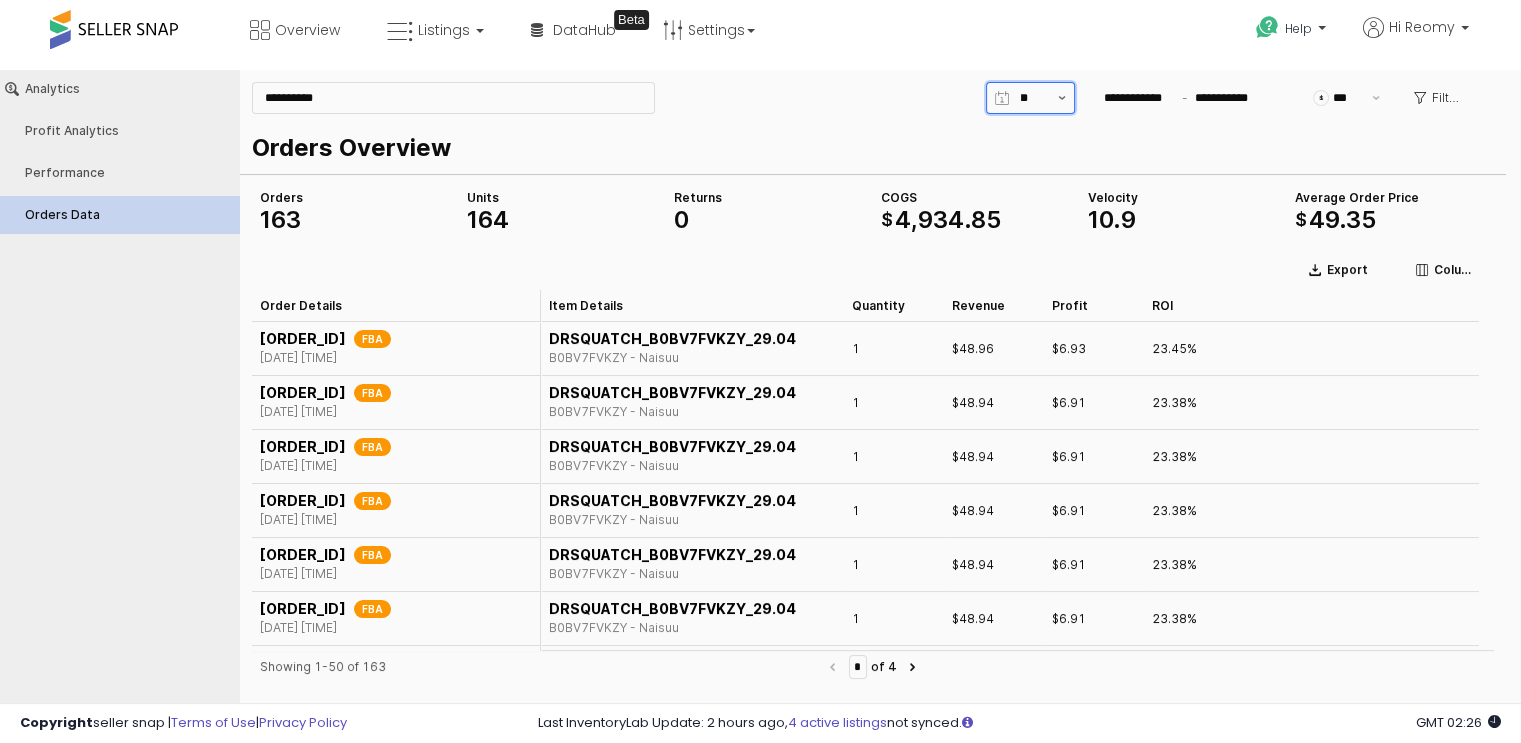click at bounding box center [1062, 98] 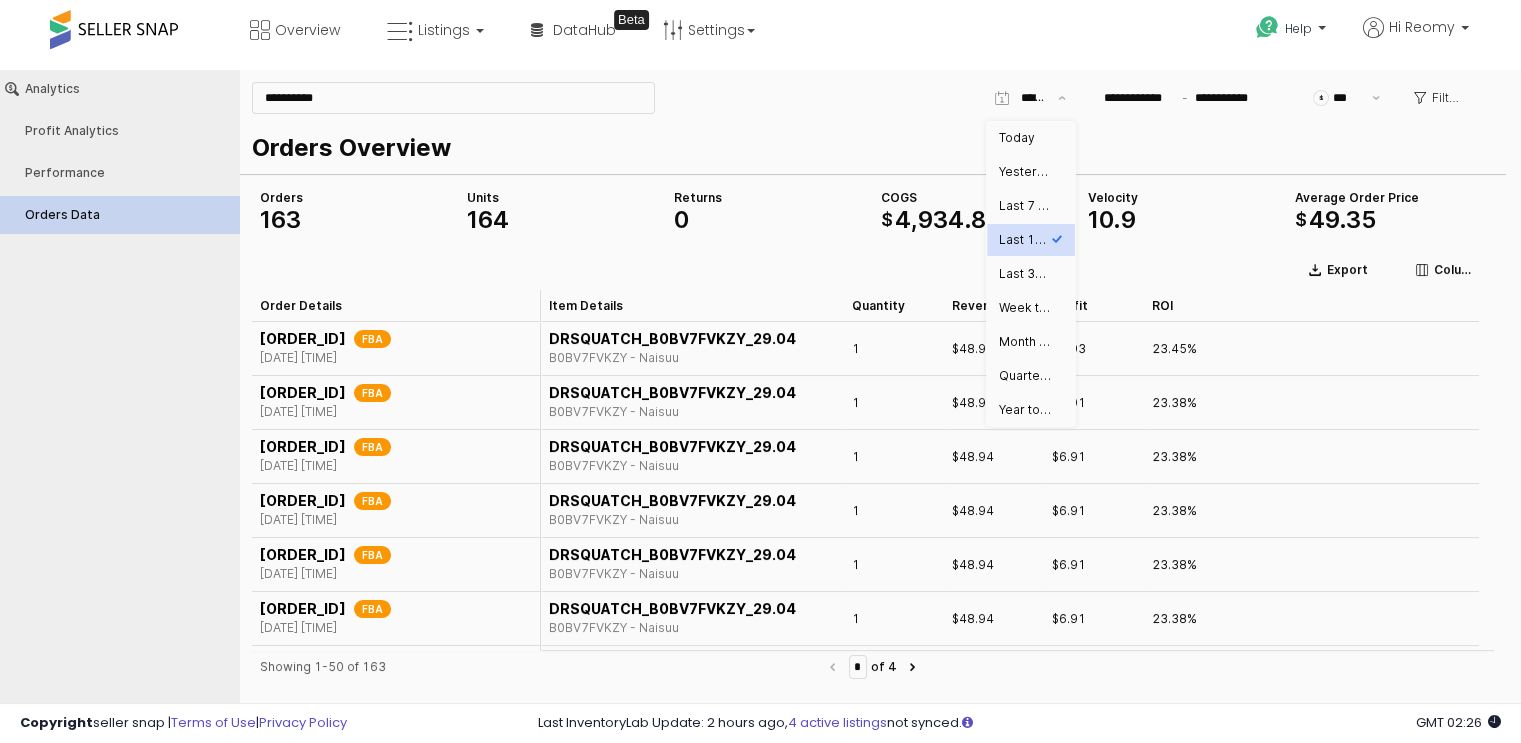 scroll, scrollTop: 0, scrollLeft: 14, axis: horizontal 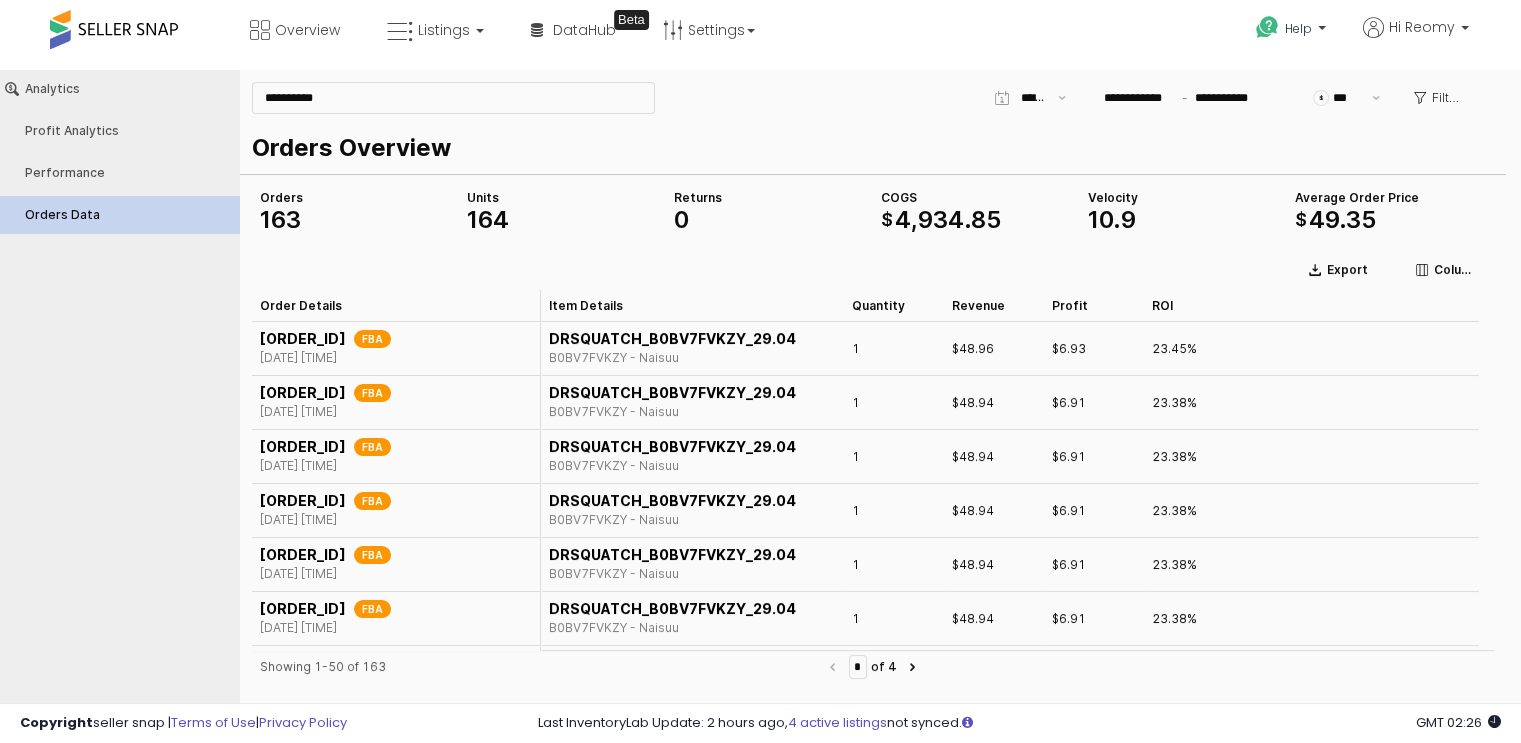 click on "Orders Overview" at bounding box center [869, 148] 